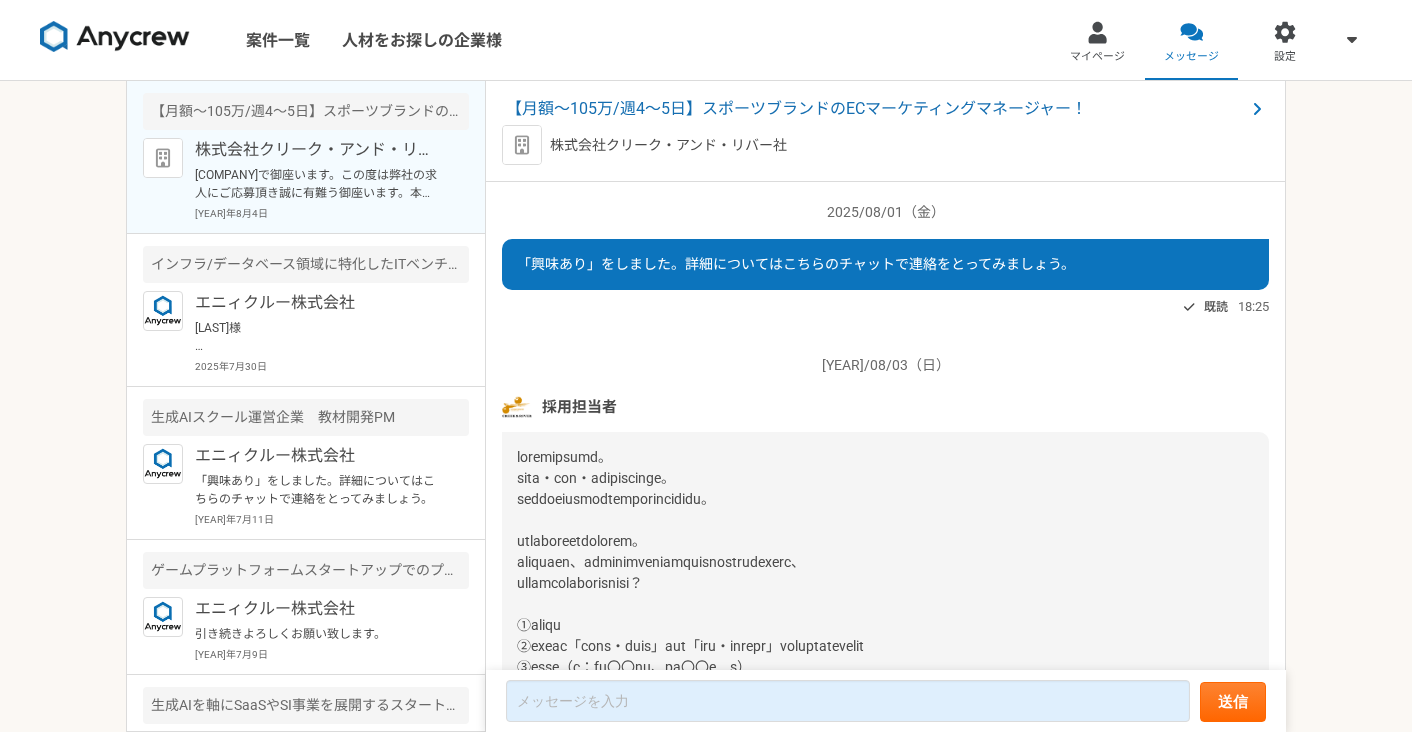 scroll, scrollTop: 0, scrollLeft: 0, axis: both 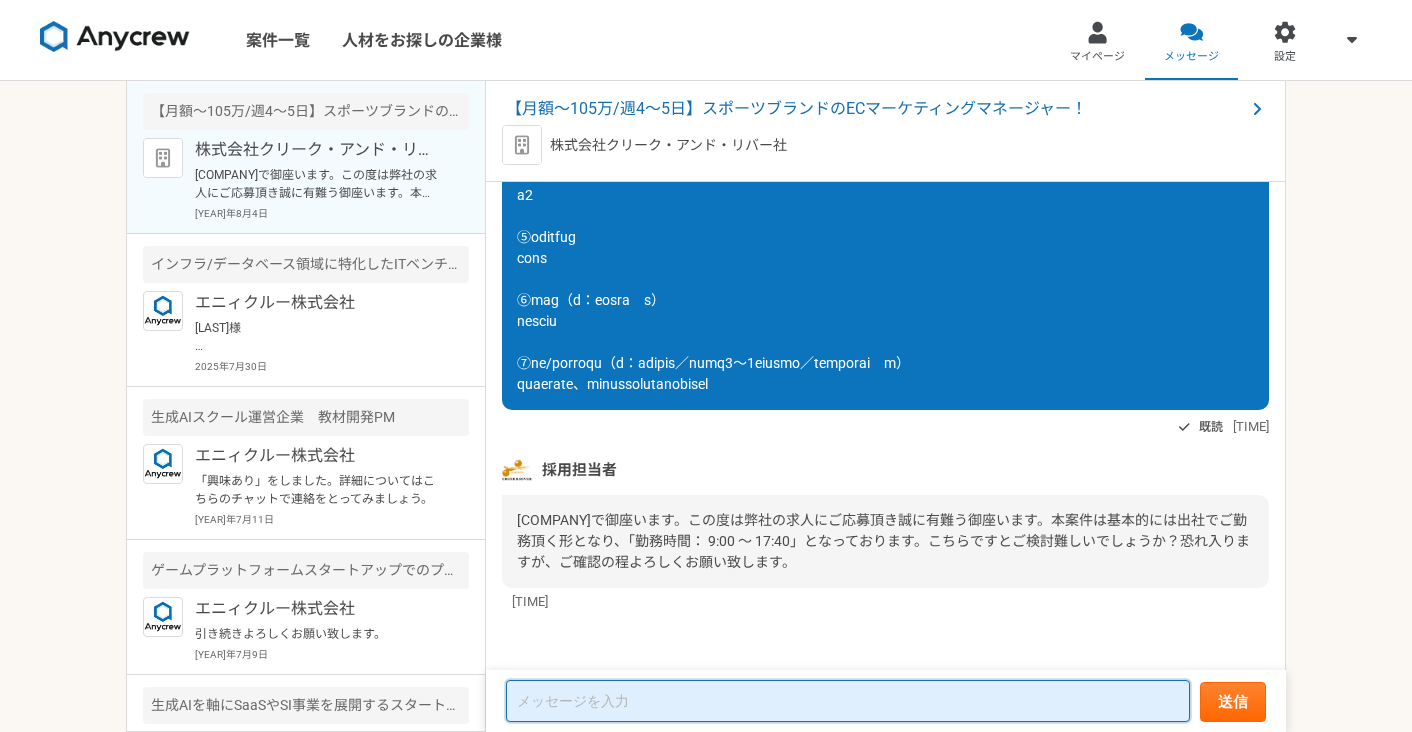 click at bounding box center (848, 701) 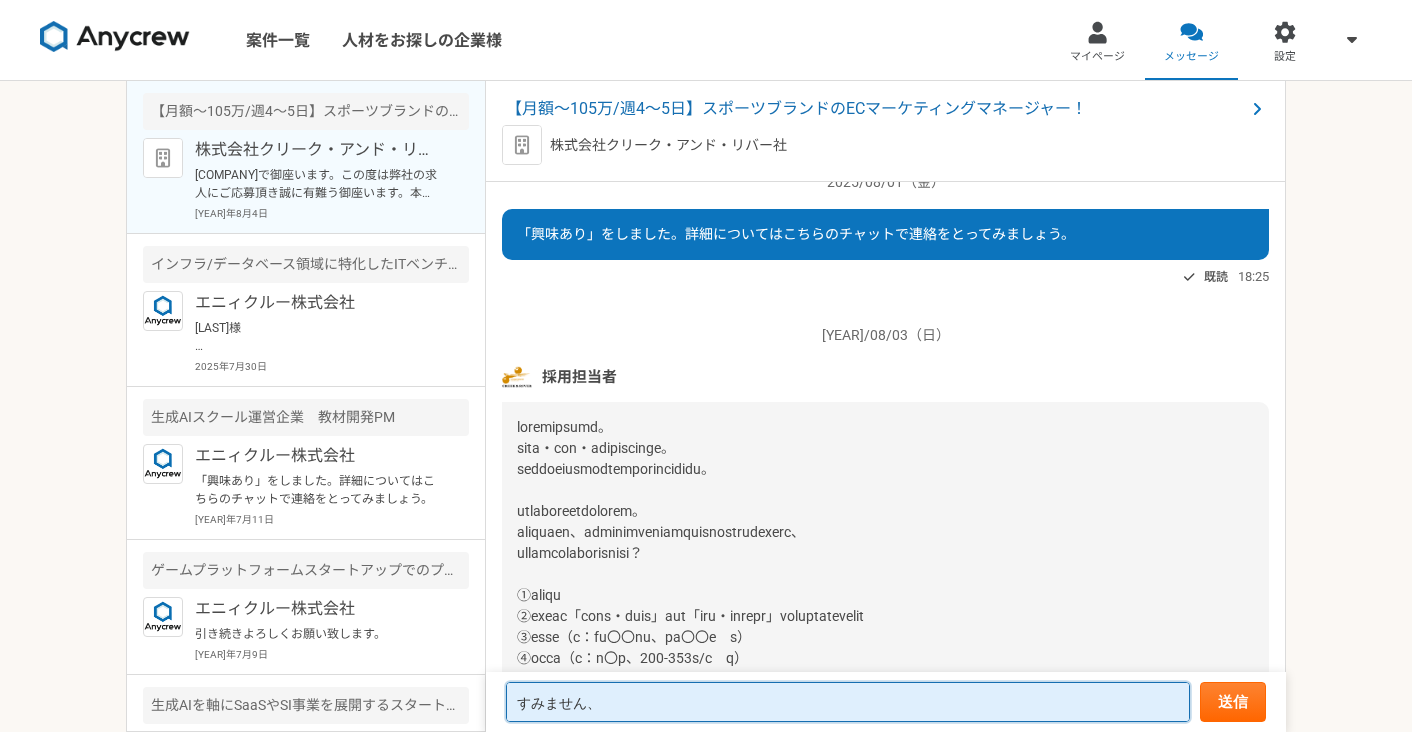 scroll, scrollTop: 0, scrollLeft: 0, axis: both 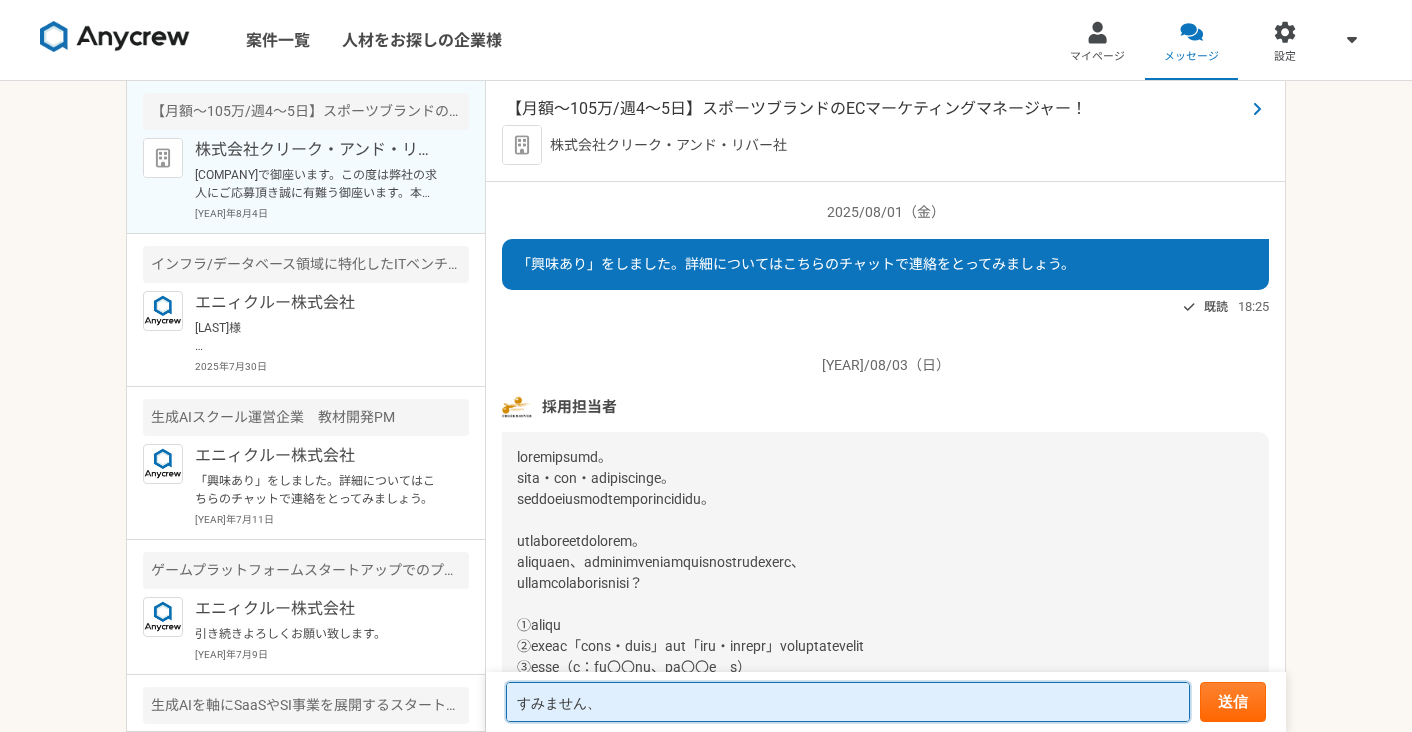 type on "すみません、" 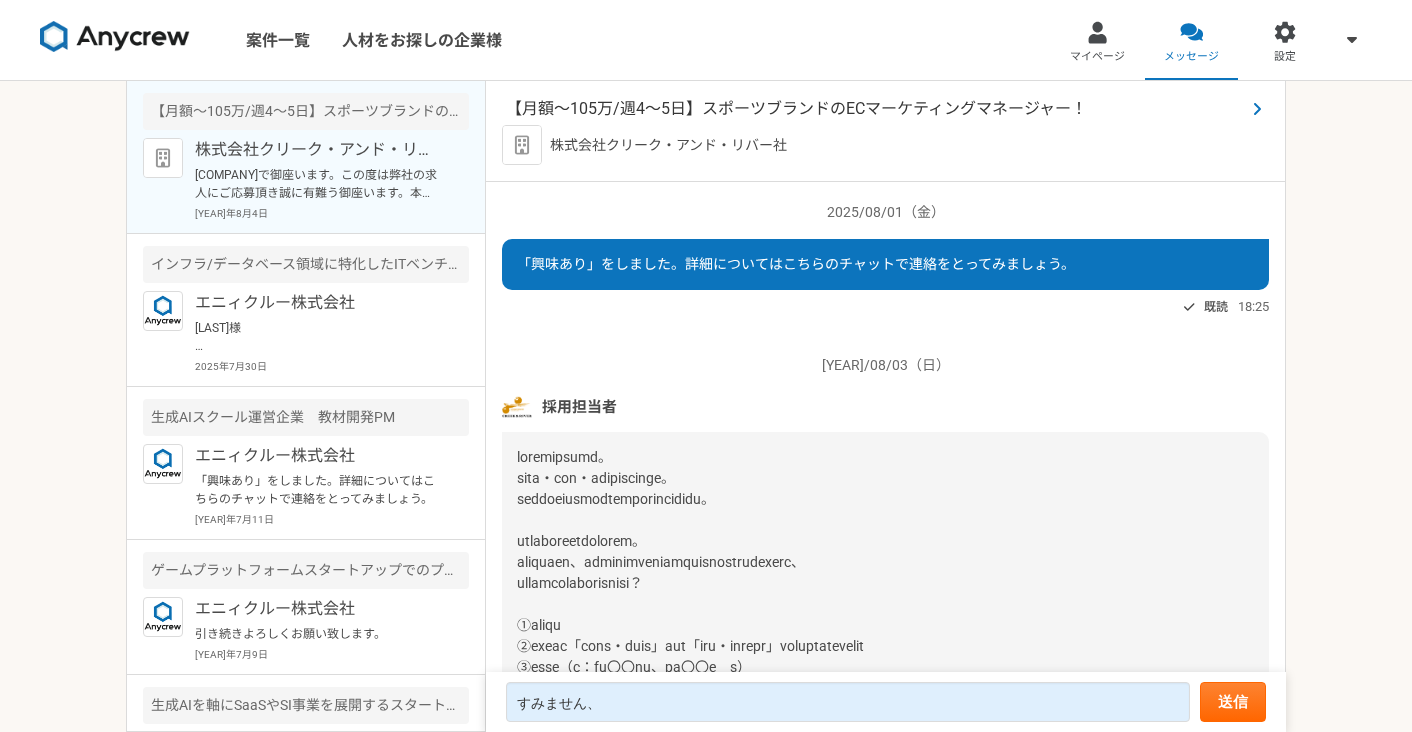 click on "【月額～105万/週4～5日】スポーツブランドのECマーケティングマネージャー！" at bounding box center (875, 109) 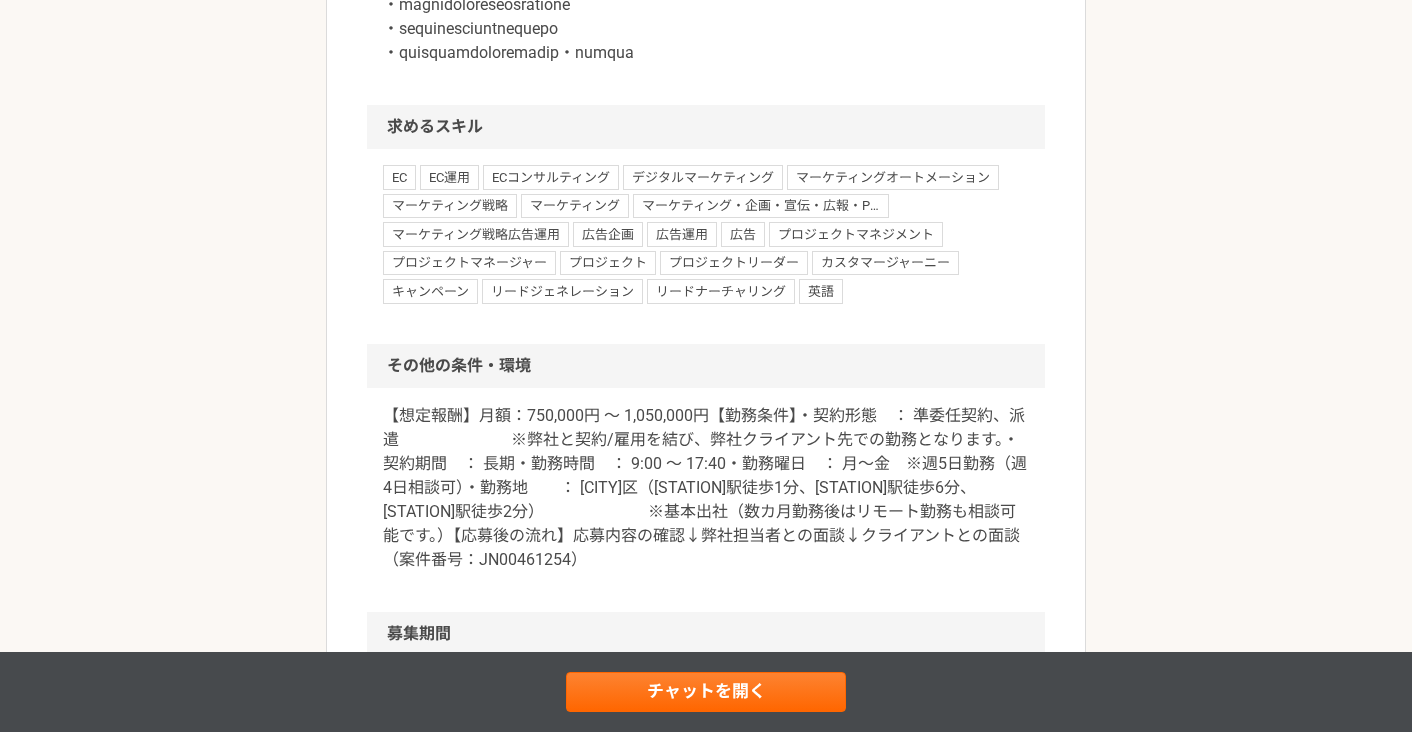 scroll, scrollTop: 2050, scrollLeft: 0, axis: vertical 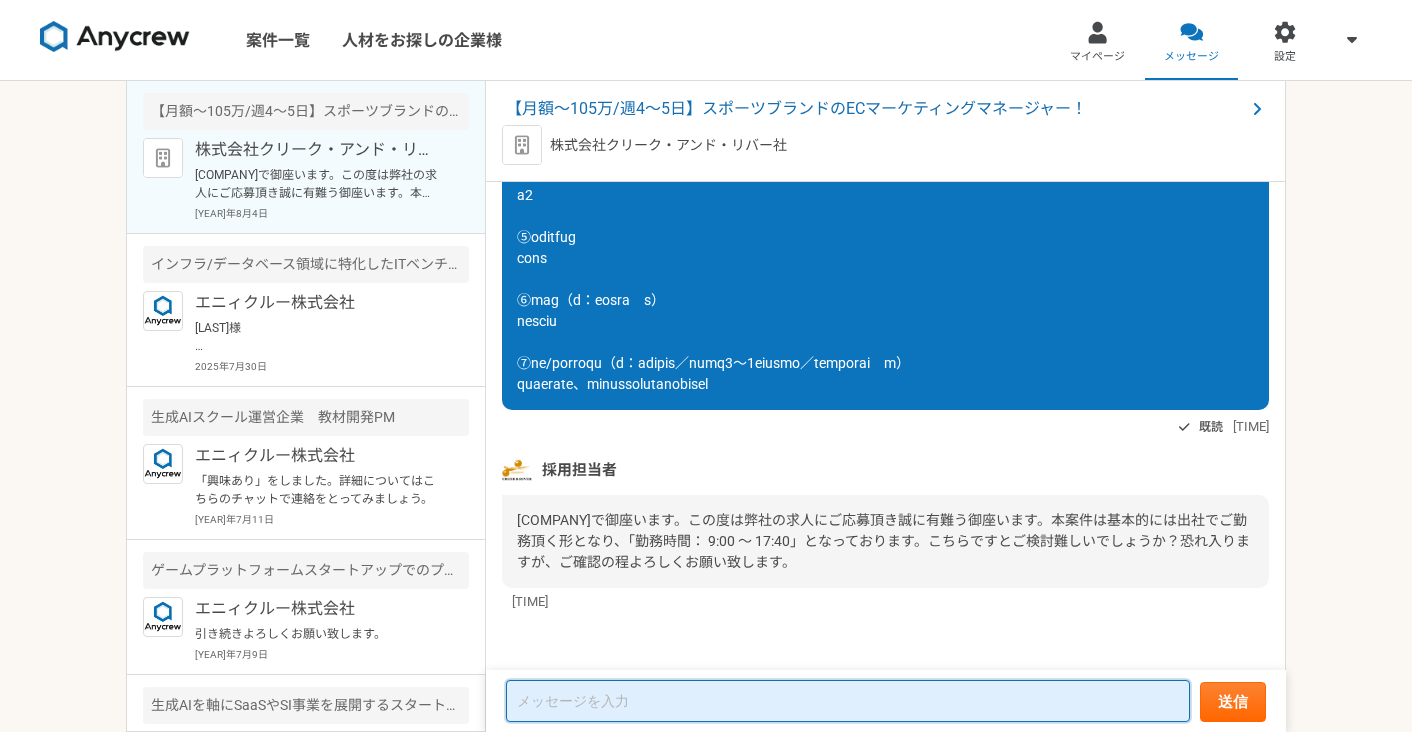 click at bounding box center [848, 701] 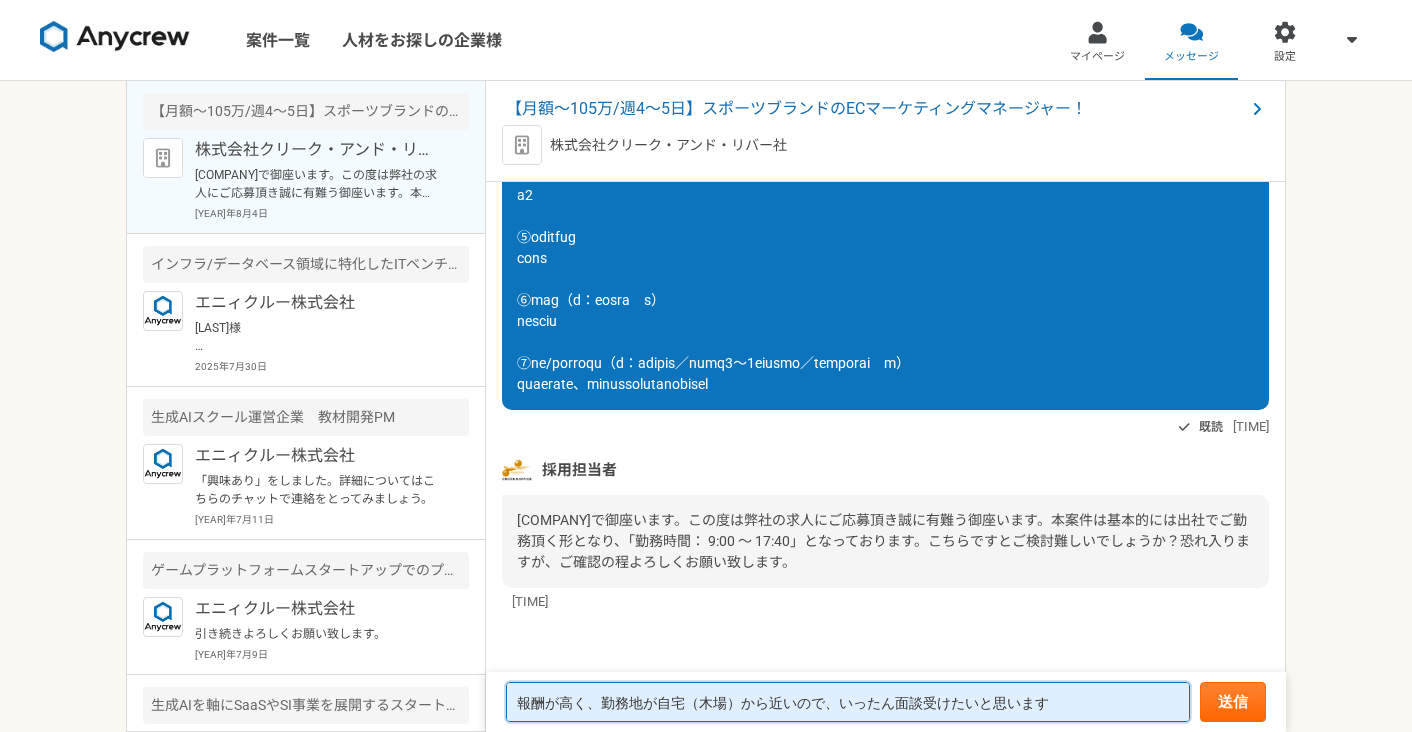 type on "報酬が高く、勤務地が自宅（木場）から近いので、いったん面談受けたいと思います" 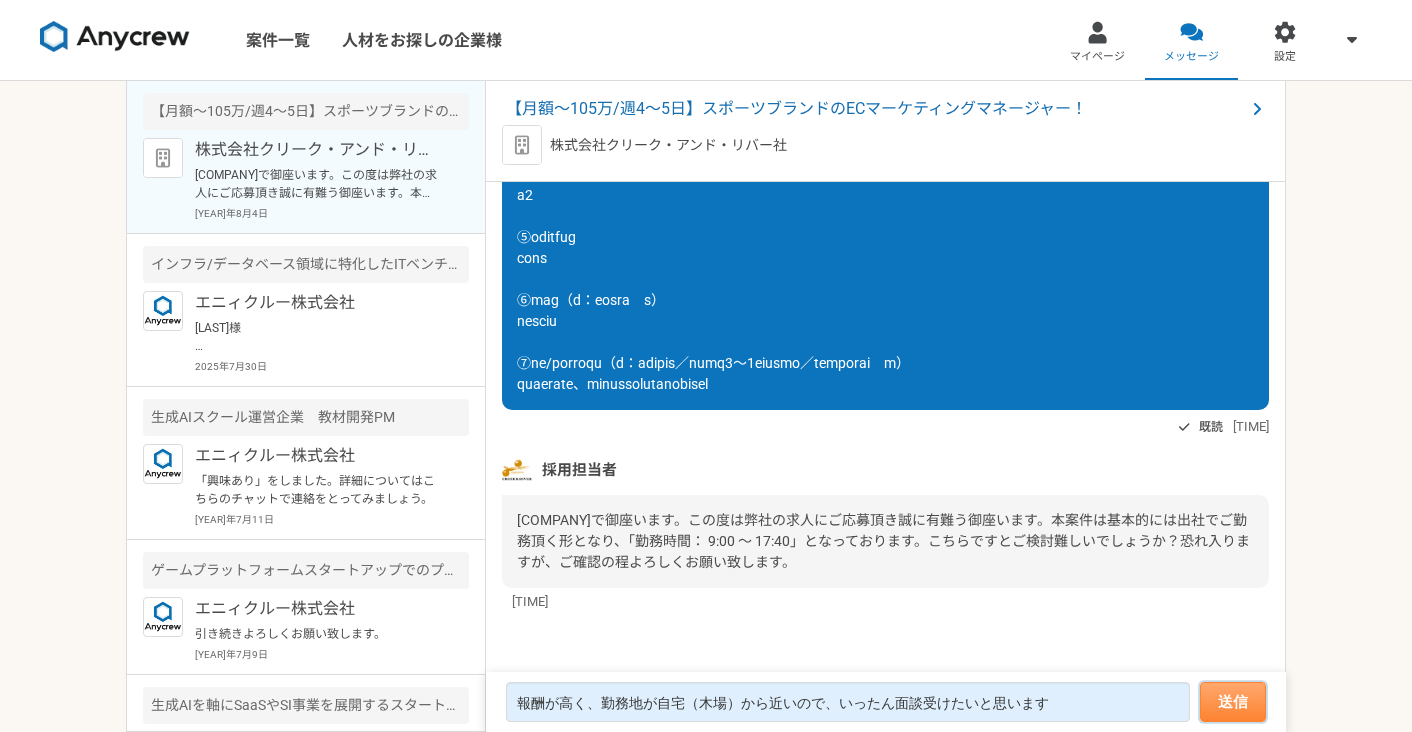 click on "送信" at bounding box center [1233, 702] 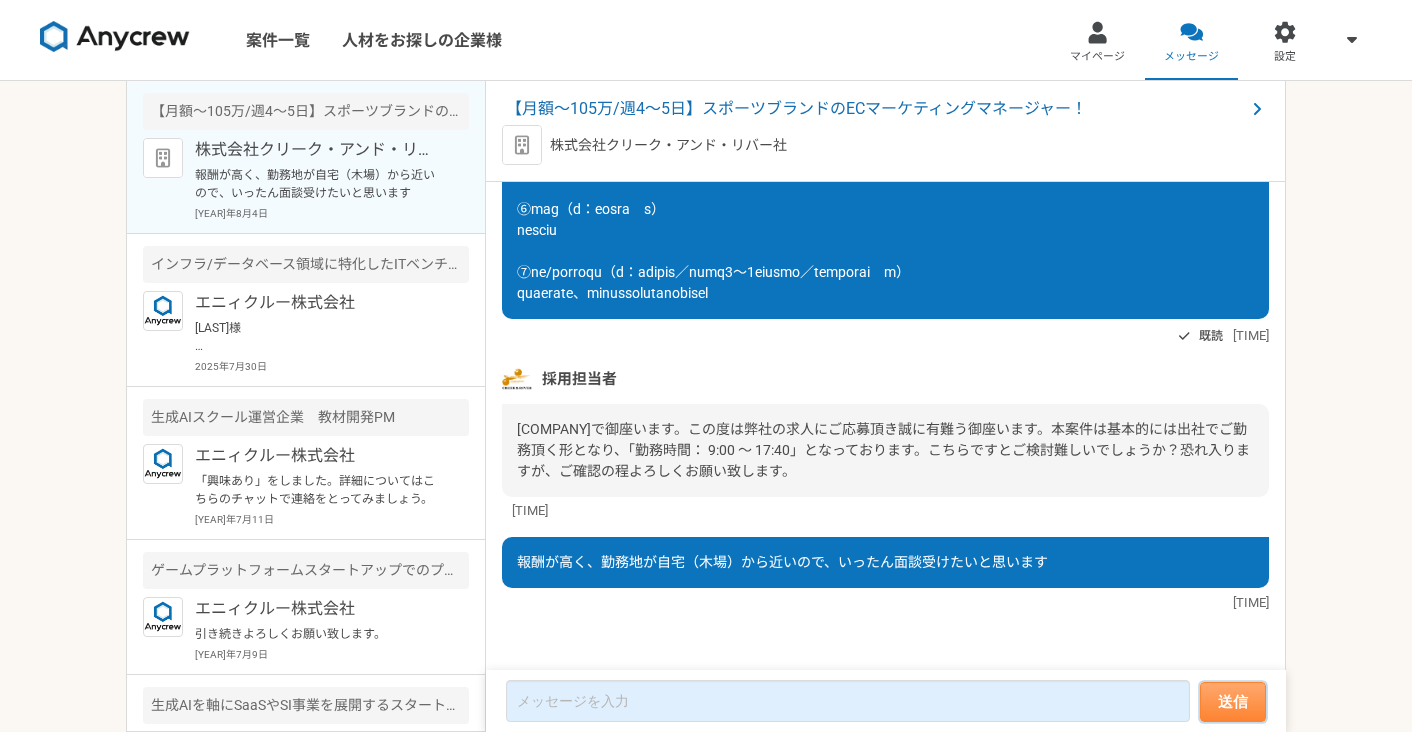 scroll, scrollTop: 1950, scrollLeft: 0, axis: vertical 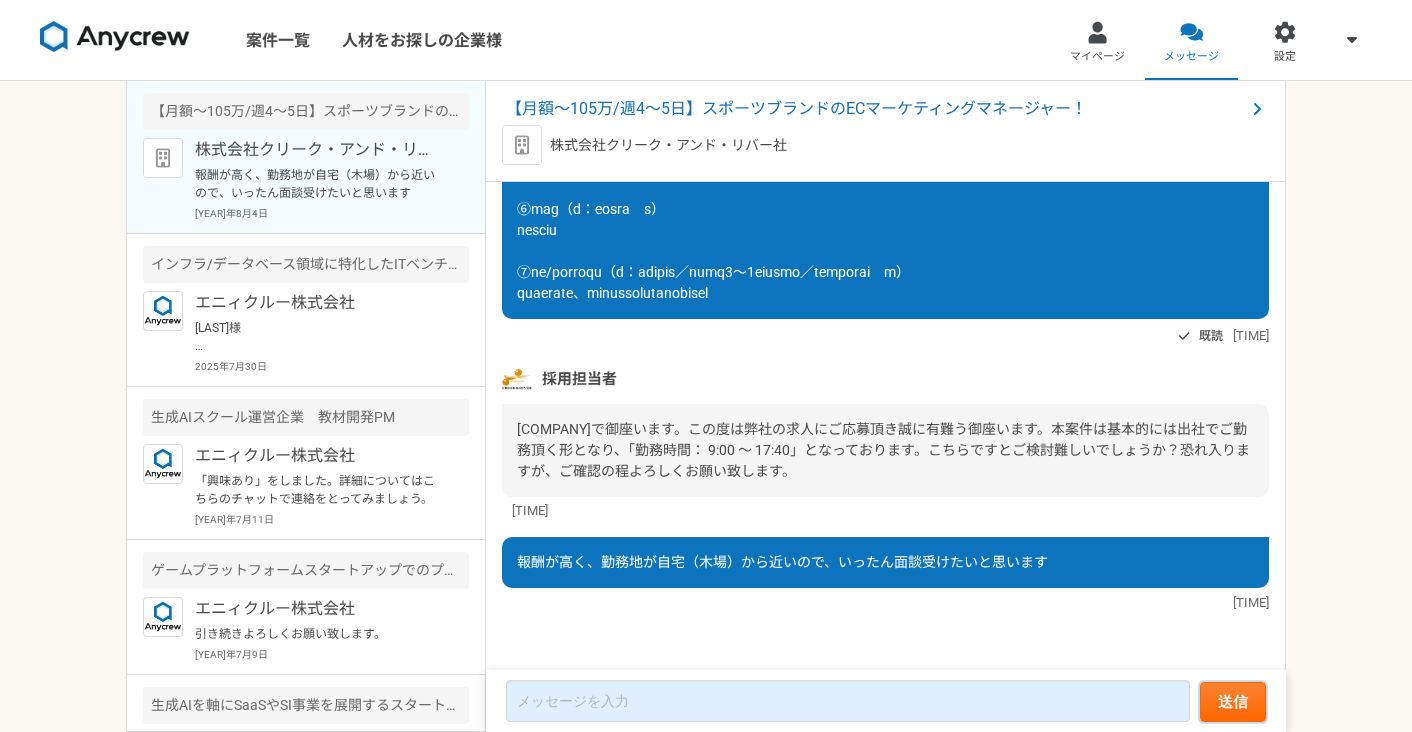 type 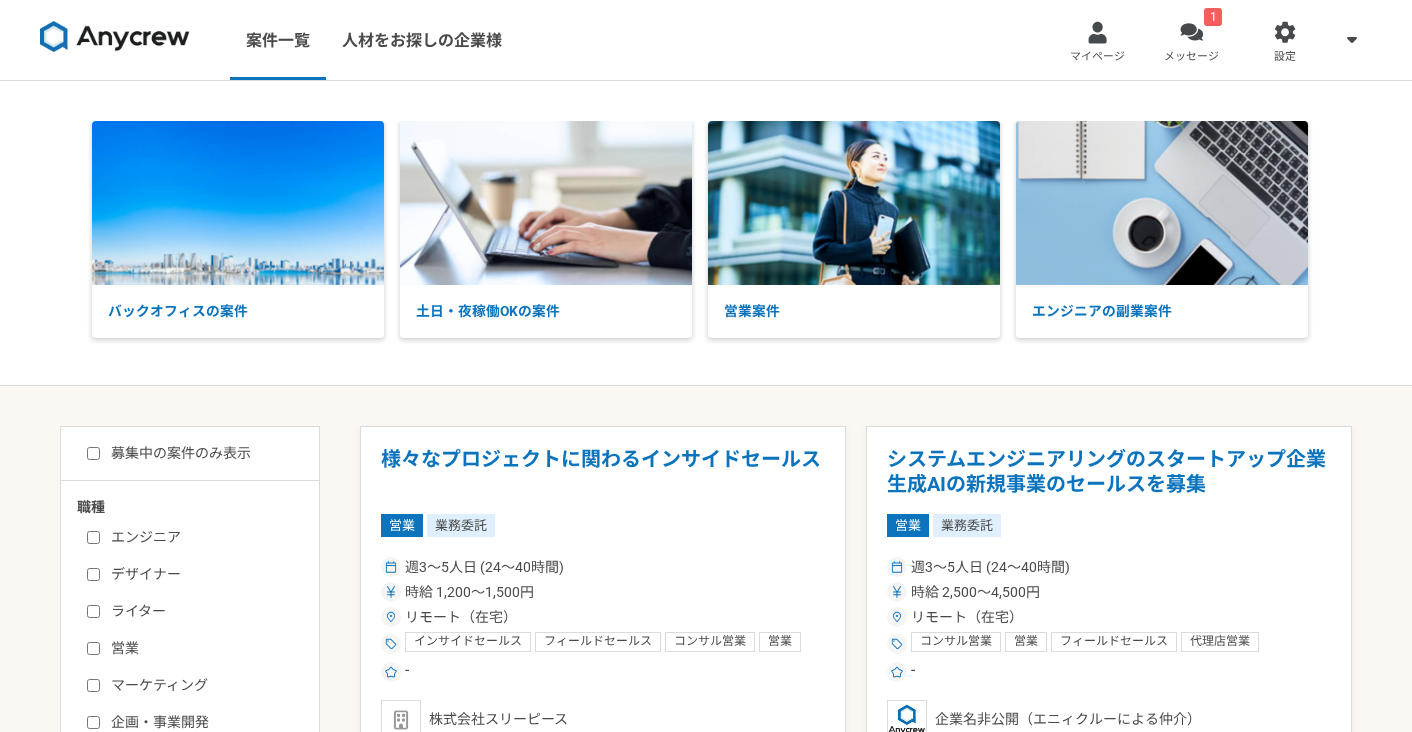 scroll, scrollTop: 0, scrollLeft: 0, axis: both 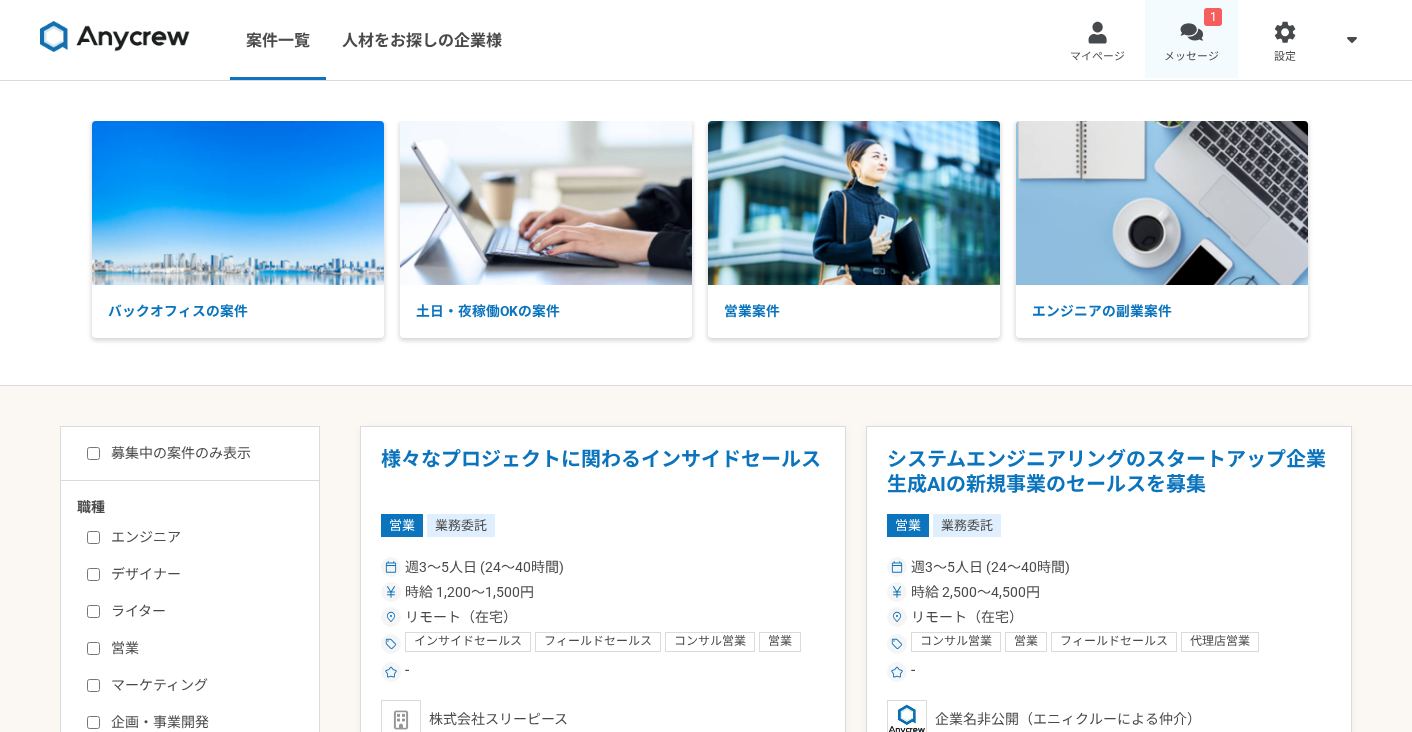 click at bounding box center [1191, 32] 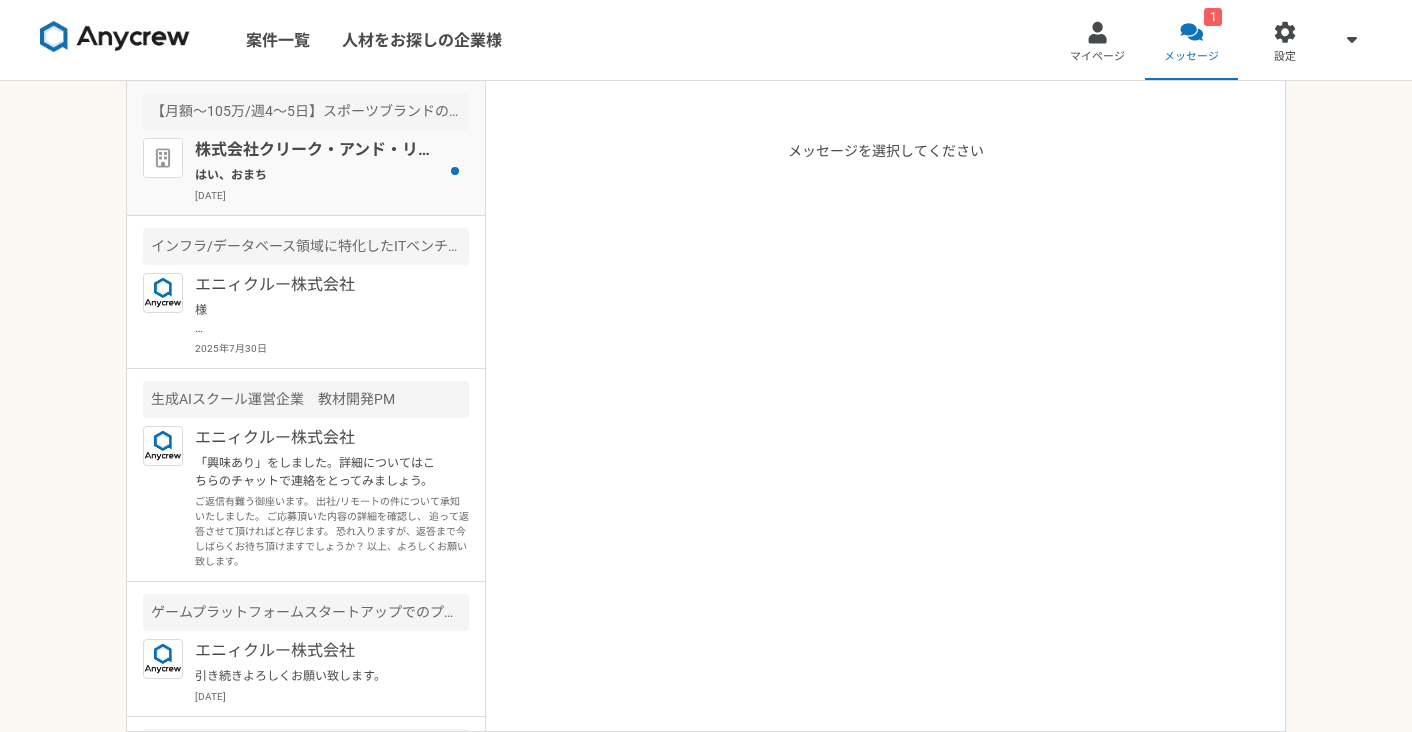 click on "はい、おまち" at bounding box center [318, 175] 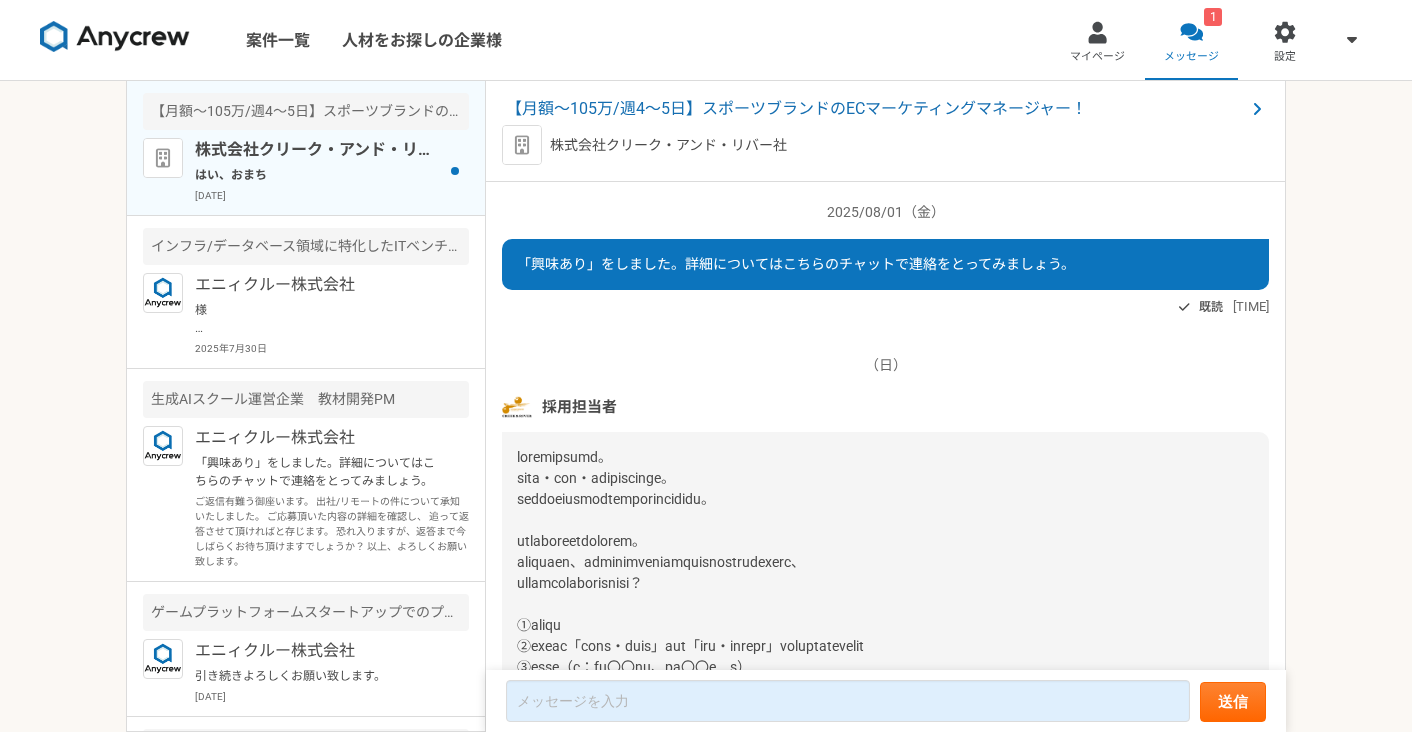 scroll, scrollTop: 2233, scrollLeft: 0, axis: vertical 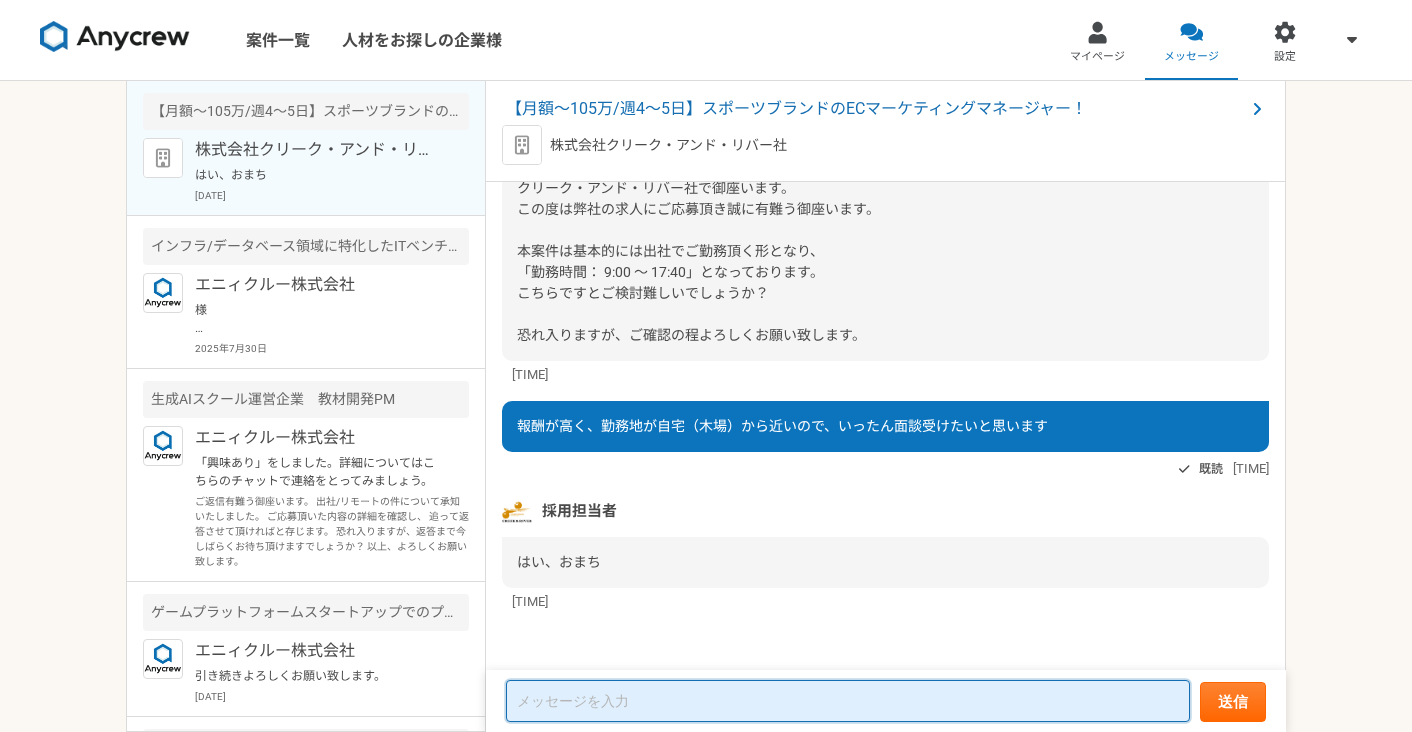 click at bounding box center (848, 701) 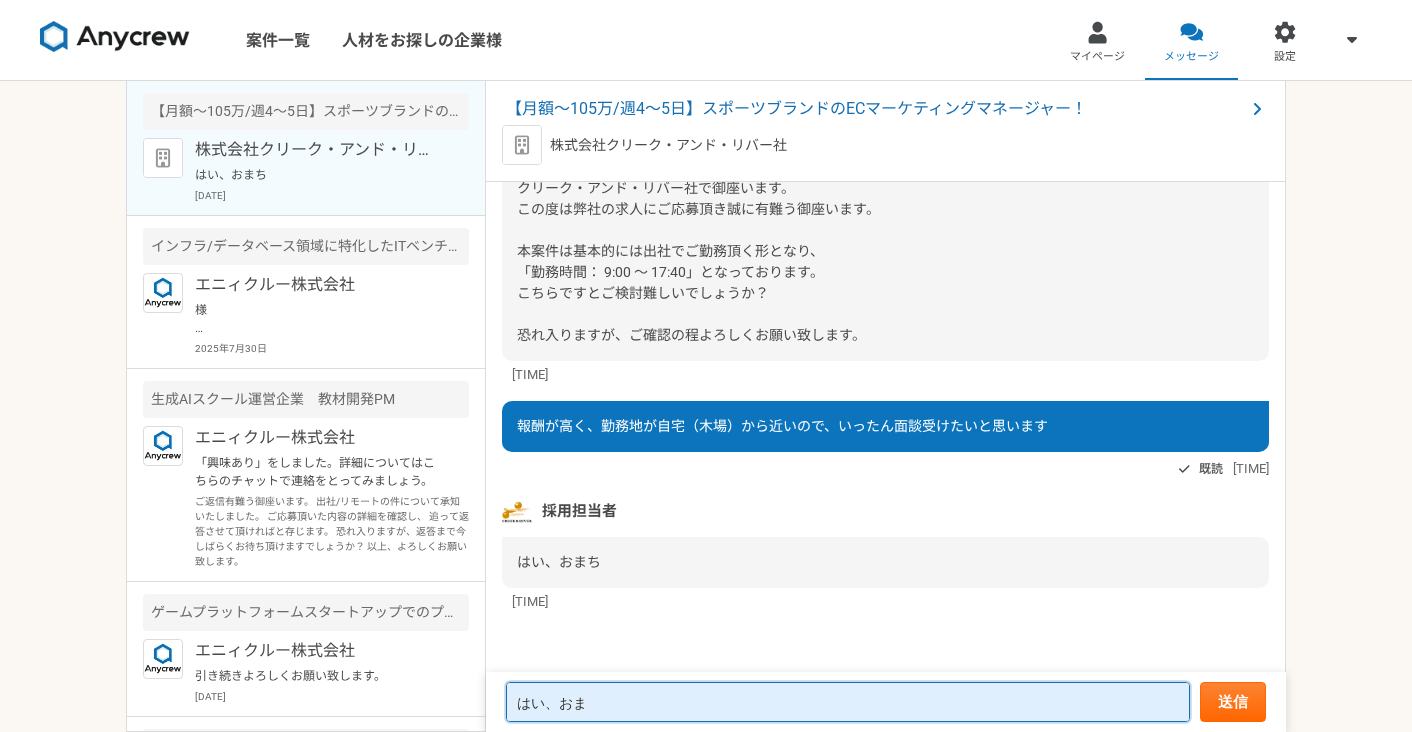 type on "はい、おま" 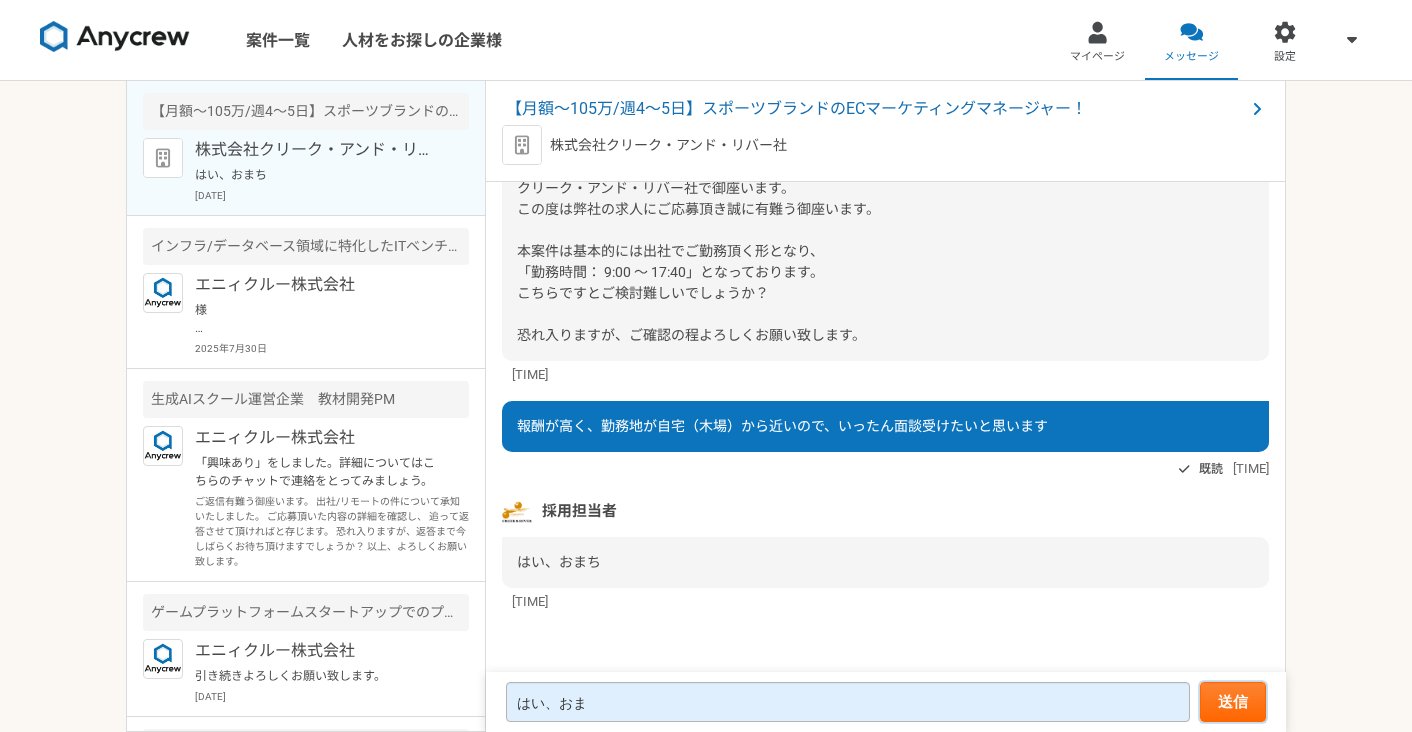 type 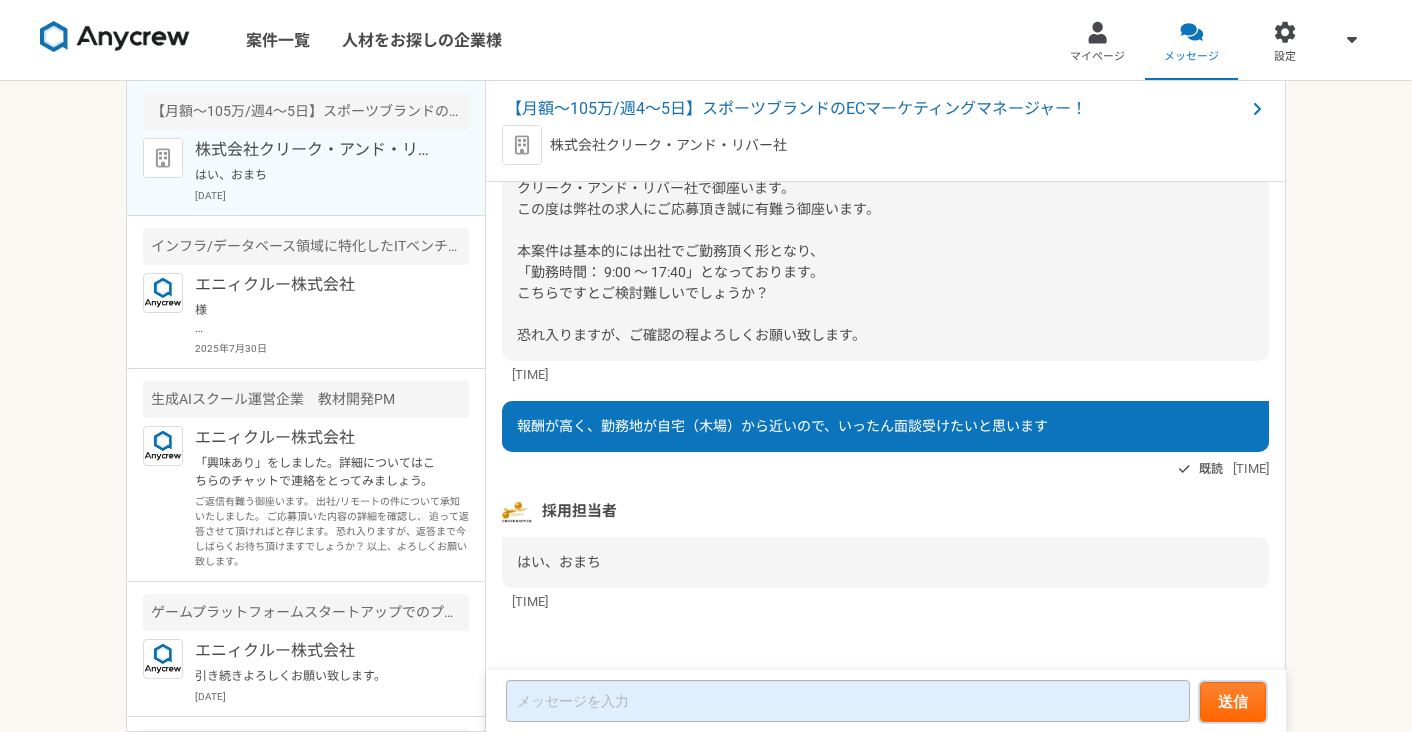 scroll, scrollTop: 2324, scrollLeft: 0, axis: vertical 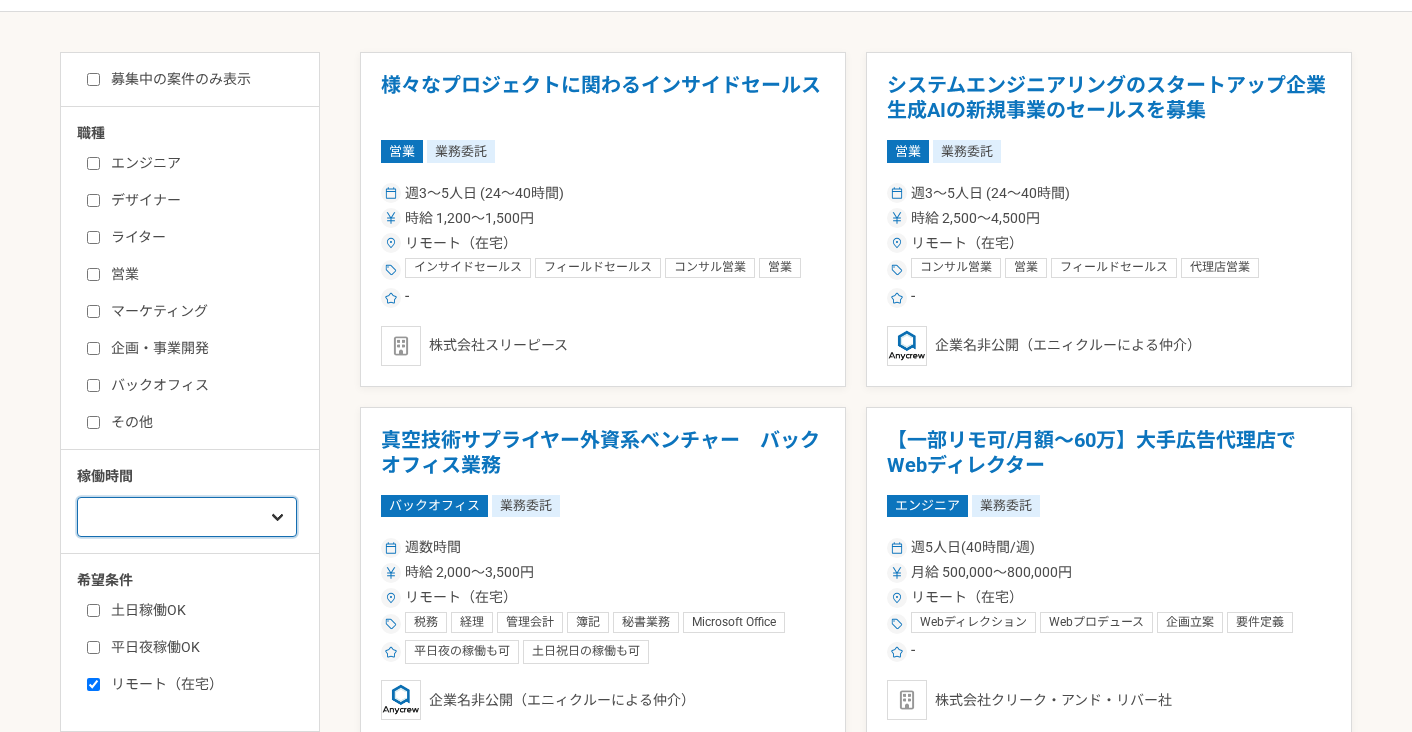 click on "週1人日（8時間）以下 週2人日（16時間）以下 週3人日（24時間）以下 週4人日（32時間）以下 週5人日（40時間）以下" at bounding box center [187, 517] 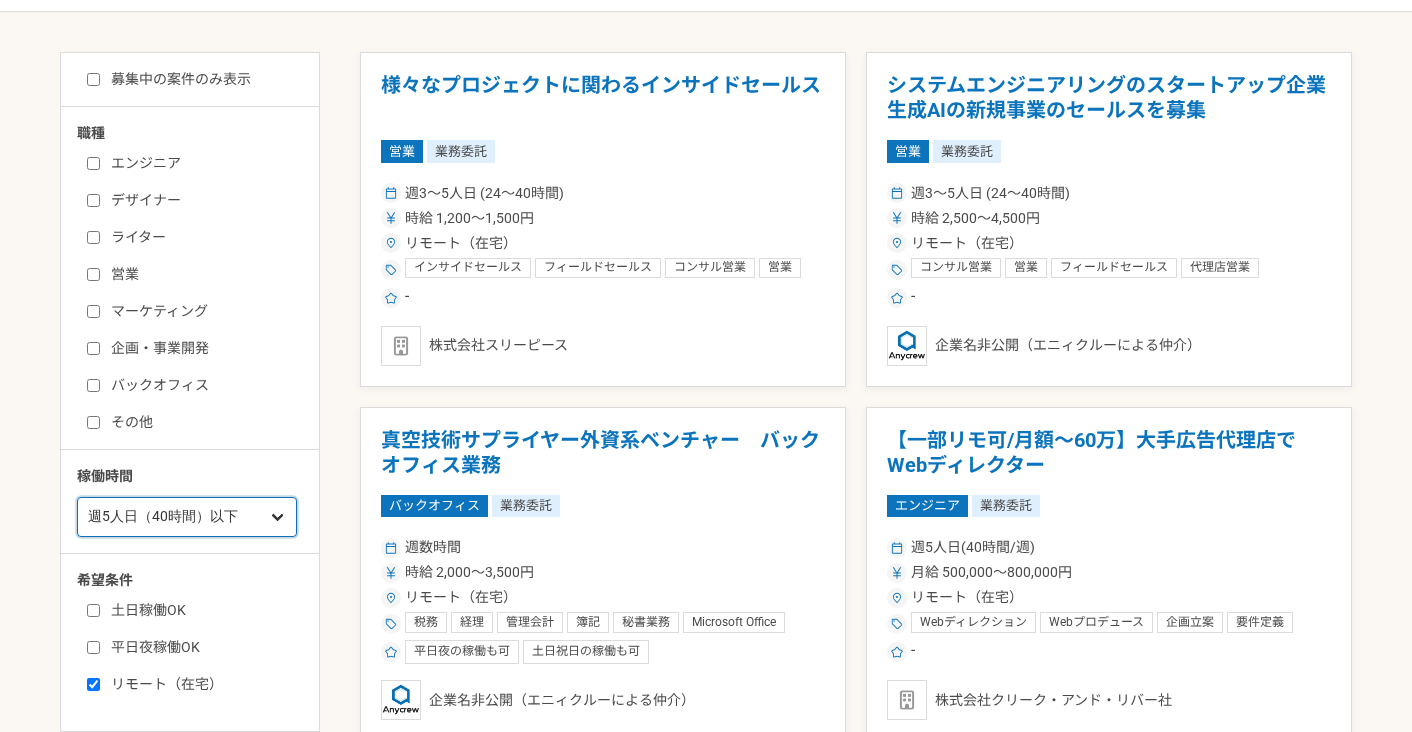 click on "週1人日（8時間）以下 週2人日（16時間）以下 週3人日（24時間）以下 週4人日（32時間）以下 週5人日（40時間）以下" at bounding box center (187, 517) 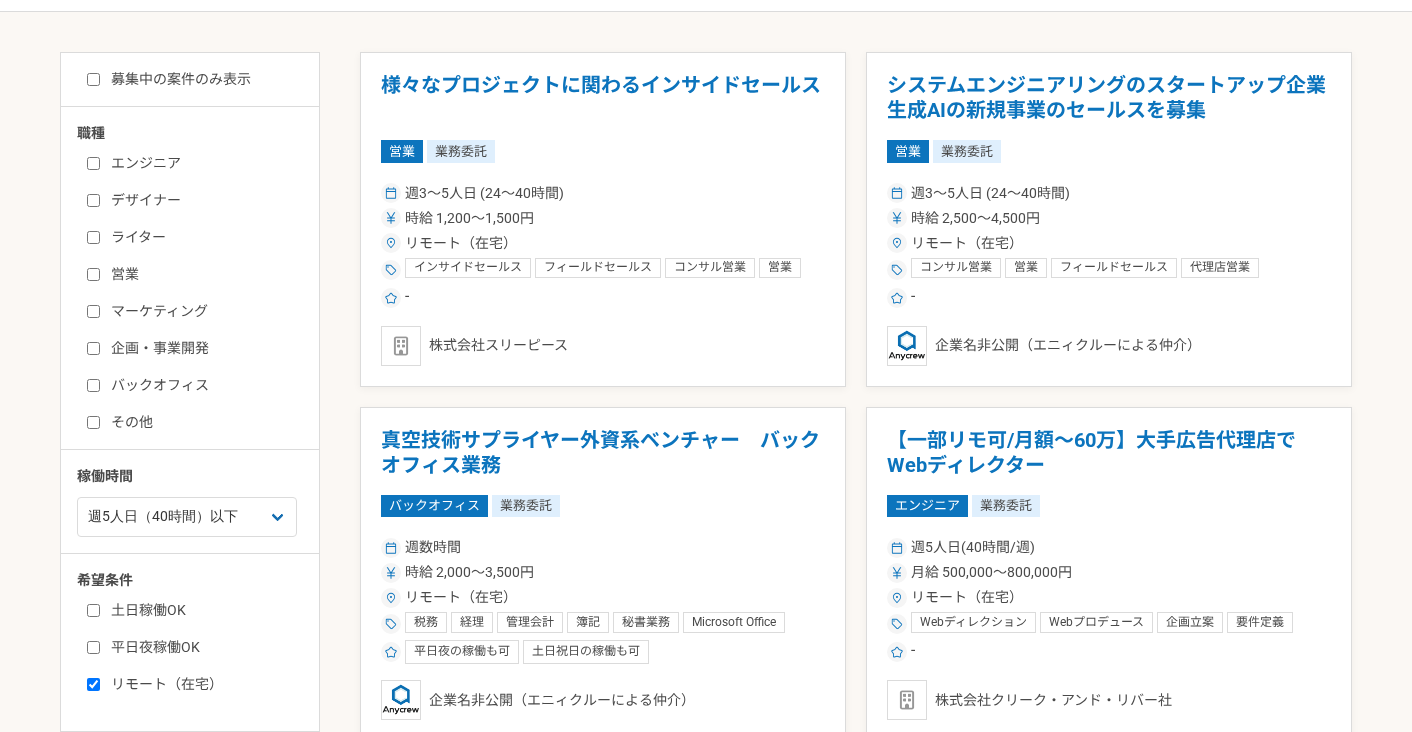 click on "募集中の案件のみ表示 職種 エンジニア デザイナー ライター 営業 マーケティング 企画・事業開発 バックオフィス その他 稼働時間 週1人日（8時間）以下 週2人日（16時間）以下 週3人日（24時間）以下 週4人日（32時間）以下 週5人日（40時間）以下 希望条件 土日稼働OK 平日夜稼働OK リモート（在宅） 様々なプロジェクトに関わるインサイドセールス 営業 業務委託 週3〜5人日 (24〜40時間) 時給 1,200〜1,500円 リモート（在宅） インサイドセールス フィールドセールス コンサル営業 営業 法人営業 テレアポ - 株式会社スリーピース システムエンジニアリングのスタートアップ企業 生成AIの新規事業のセールスを募集 営業 業務委託 週3〜5人日 (24〜40時間) 時給 2,500〜4,500円 リモート（在宅） コンサル営業 営業 フィールドセールス 代理店営業 web広告営業 - 税務 -" at bounding box center (706, 1895) 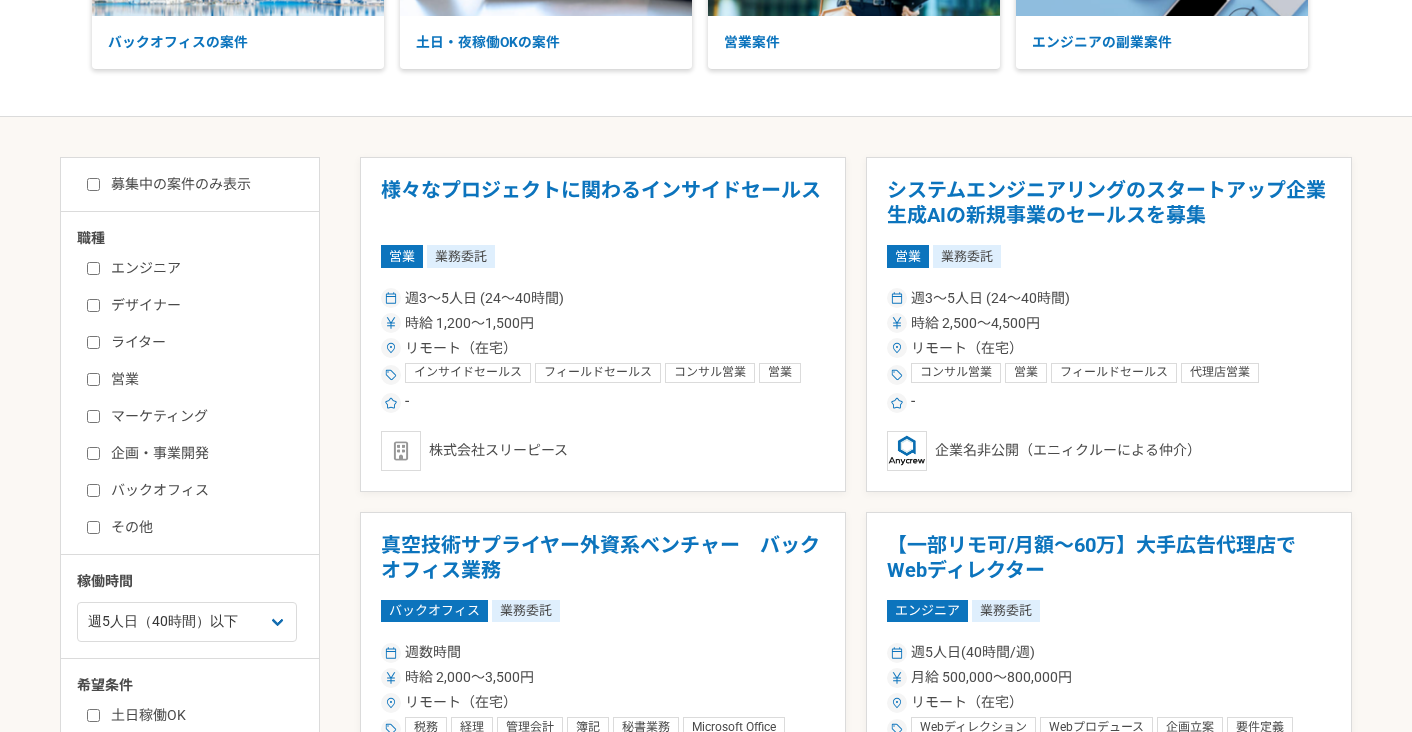 scroll, scrollTop: 268, scrollLeft: 0, axis: vertical 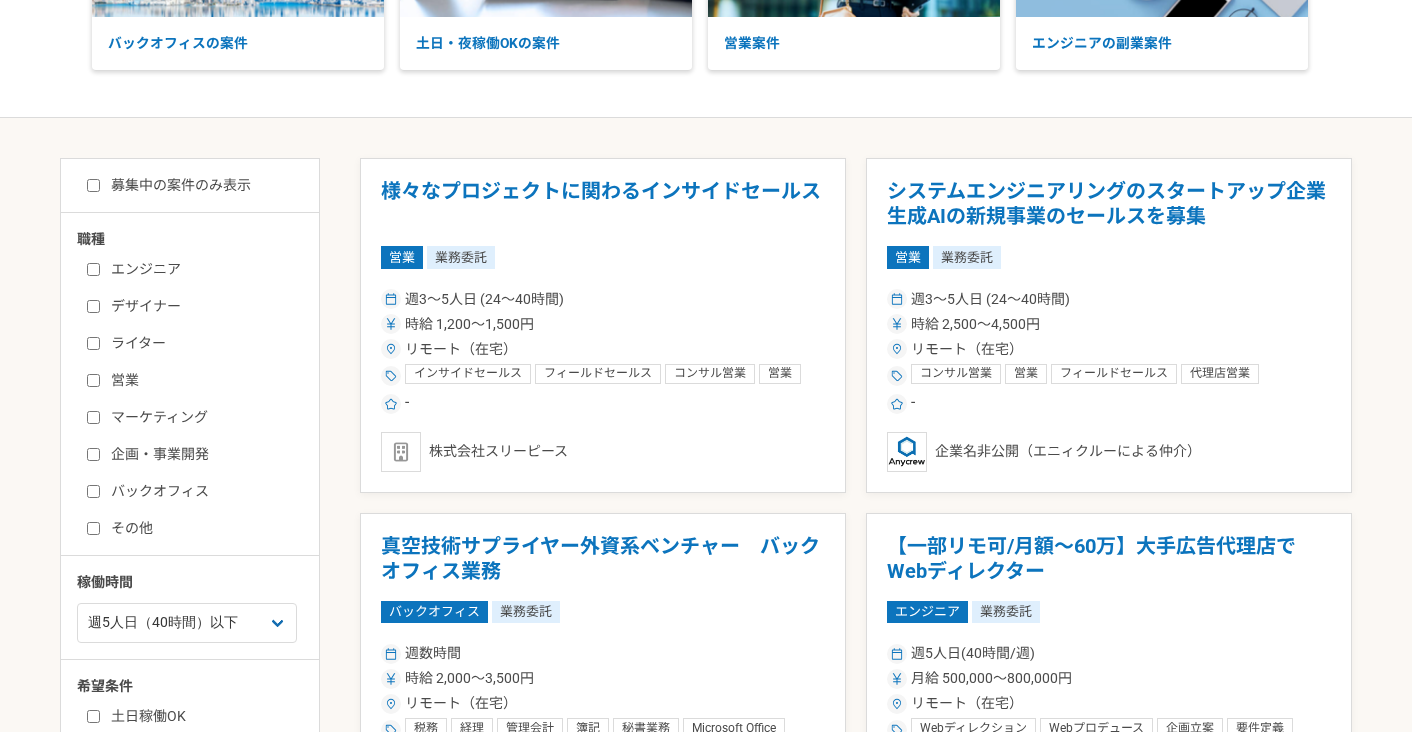click on "募集中の案件のみ表示" at bounding box center [169, 185] 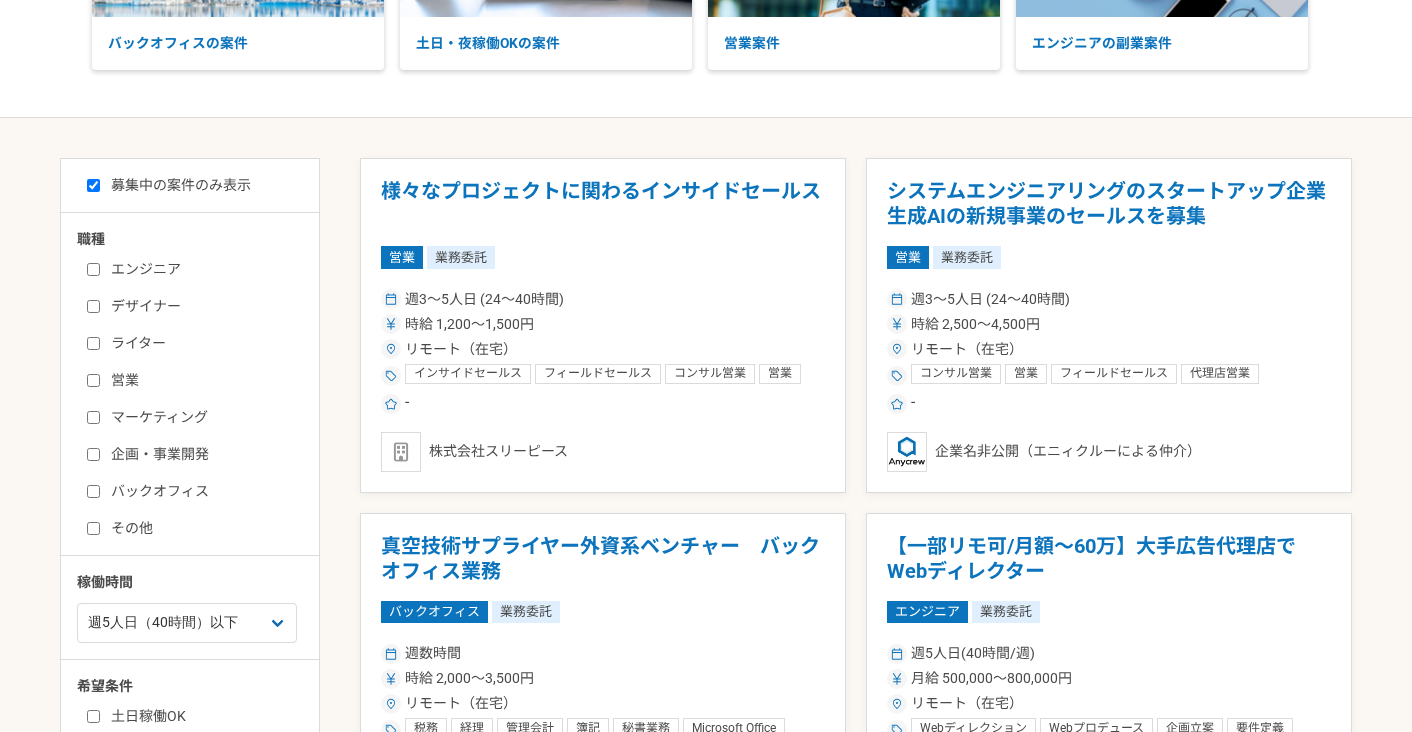 checkbox on "true" 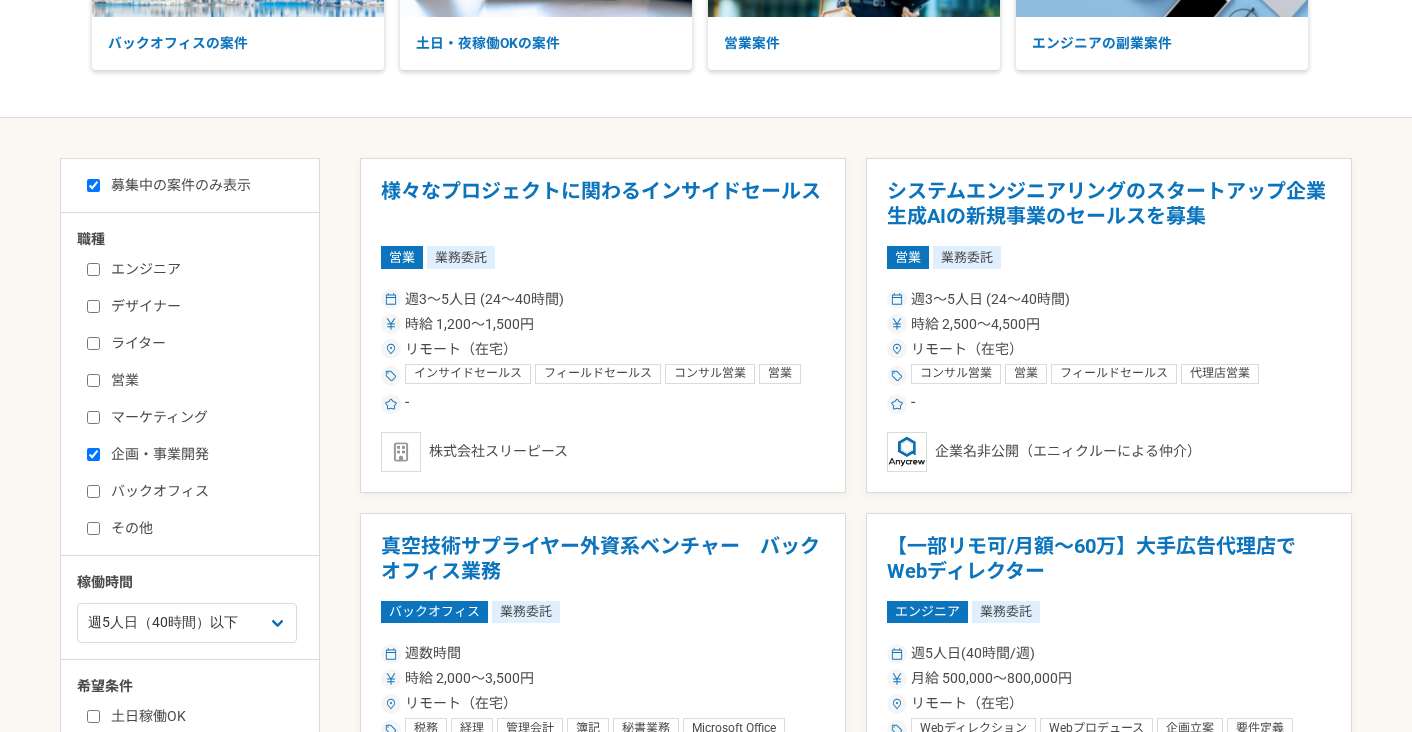 checkbox on "true" 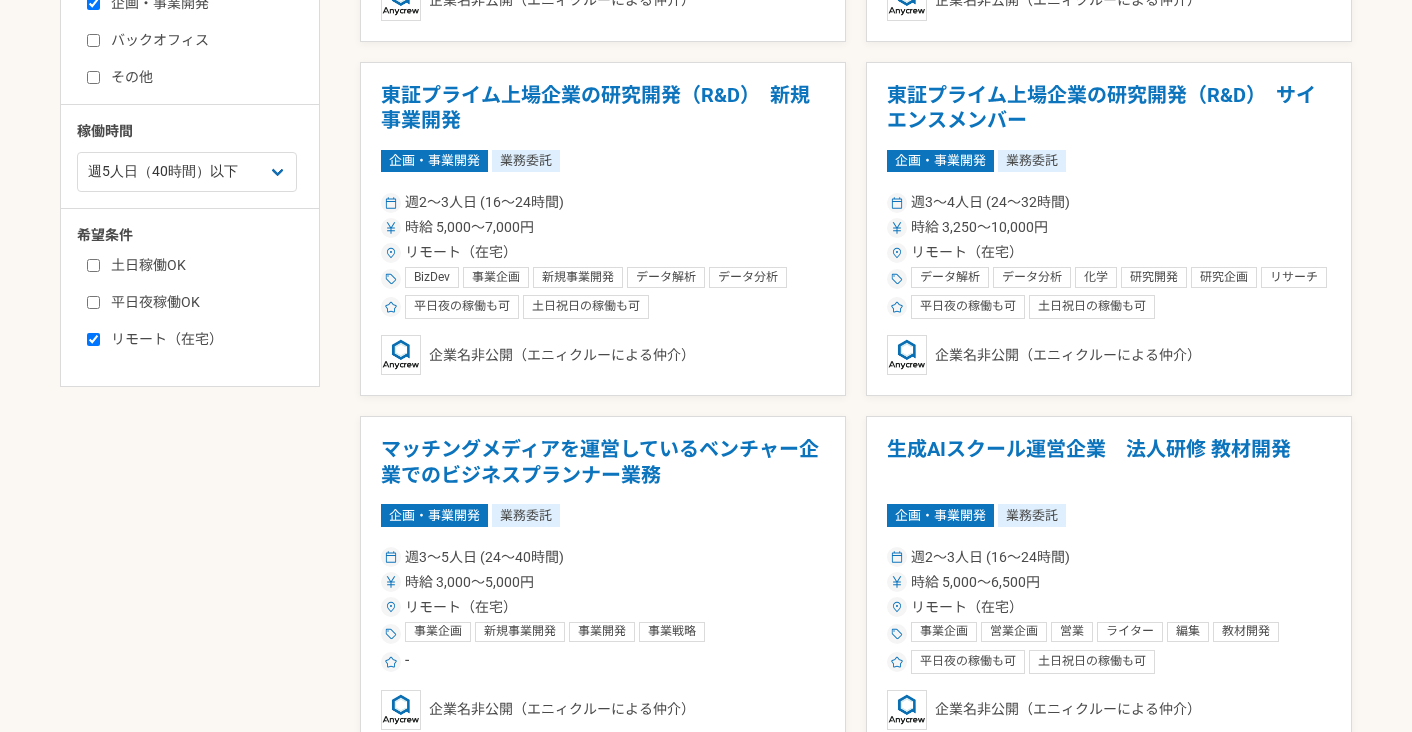 scroll, scrollTop: 716, scrollLeft: 0, axis: vertical 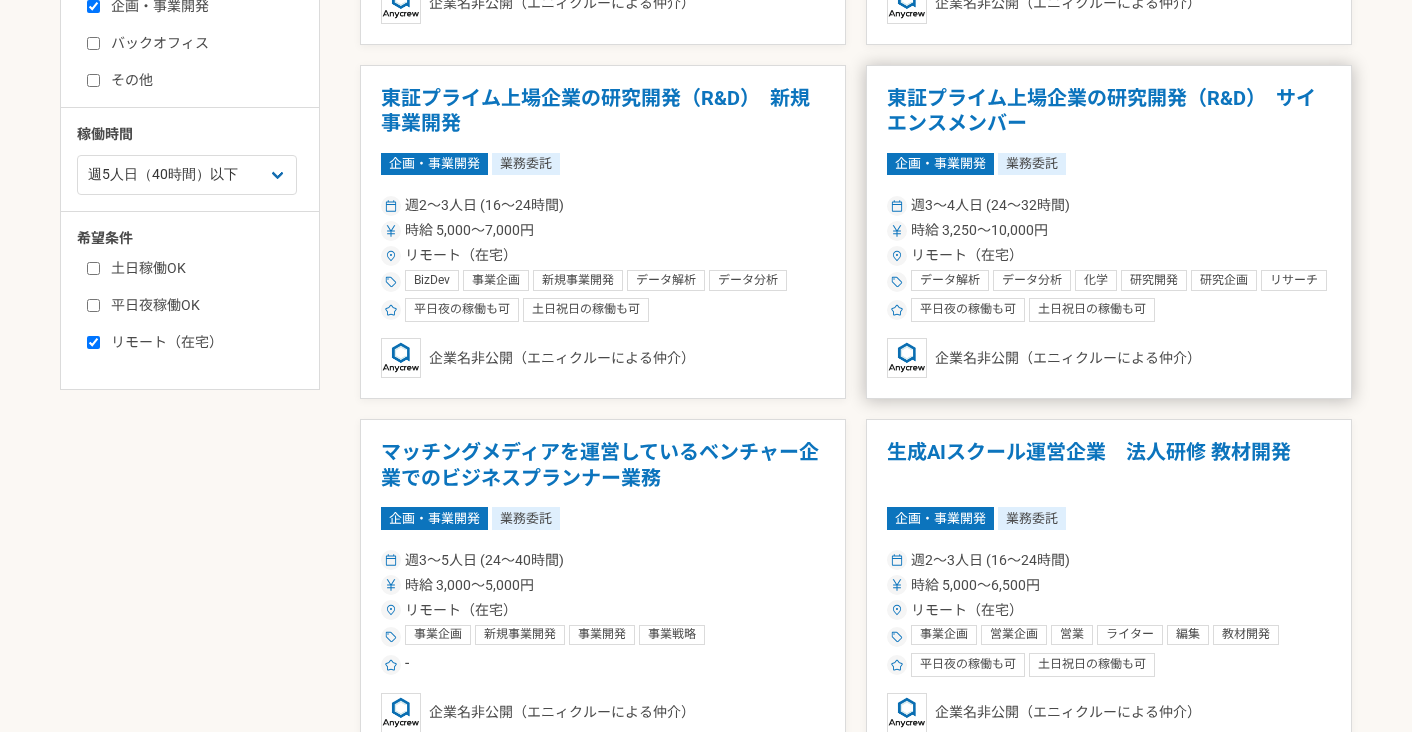 click on "東証プライム上場企業の研究開発（R&D）　サイエンスメンバー" at bounding box center (1109, 111) 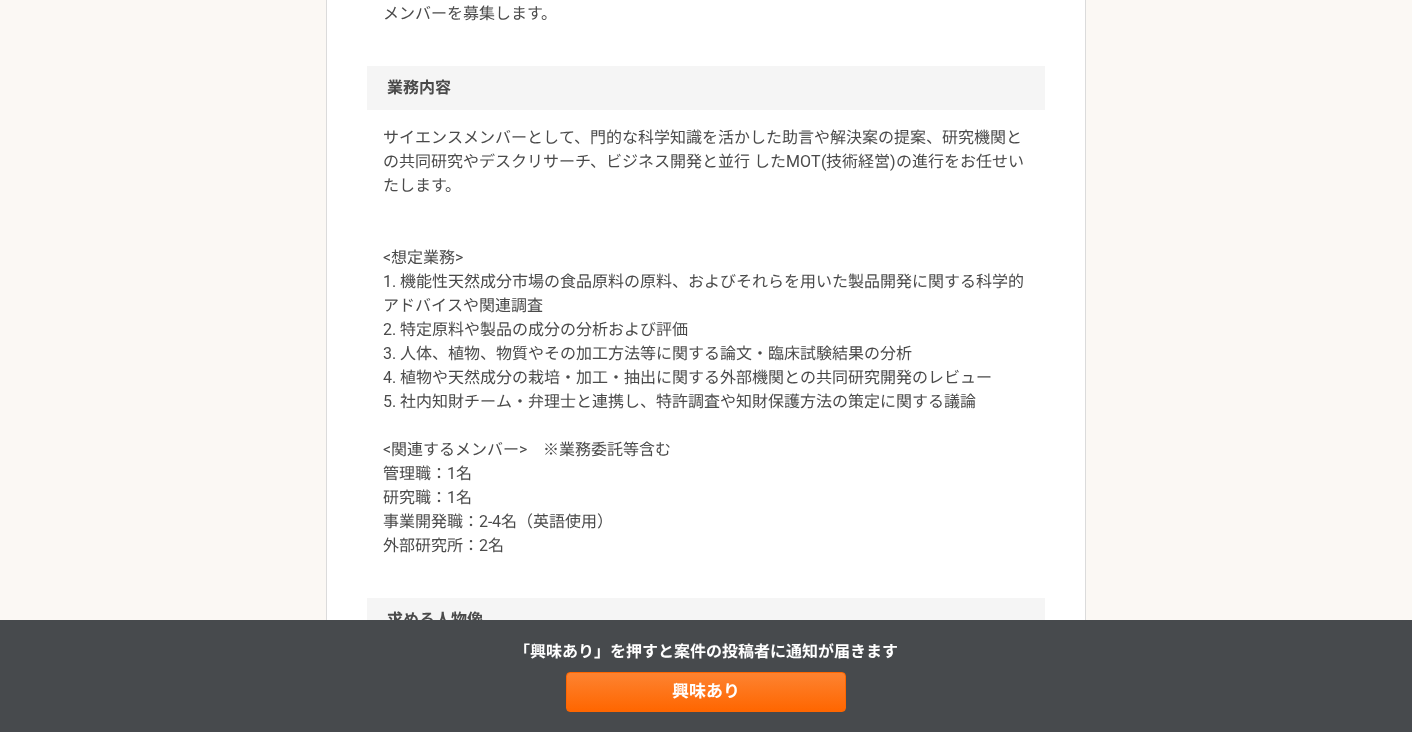 scroll, scrollTop: 811, scrollLeft: 0, axis: vertical 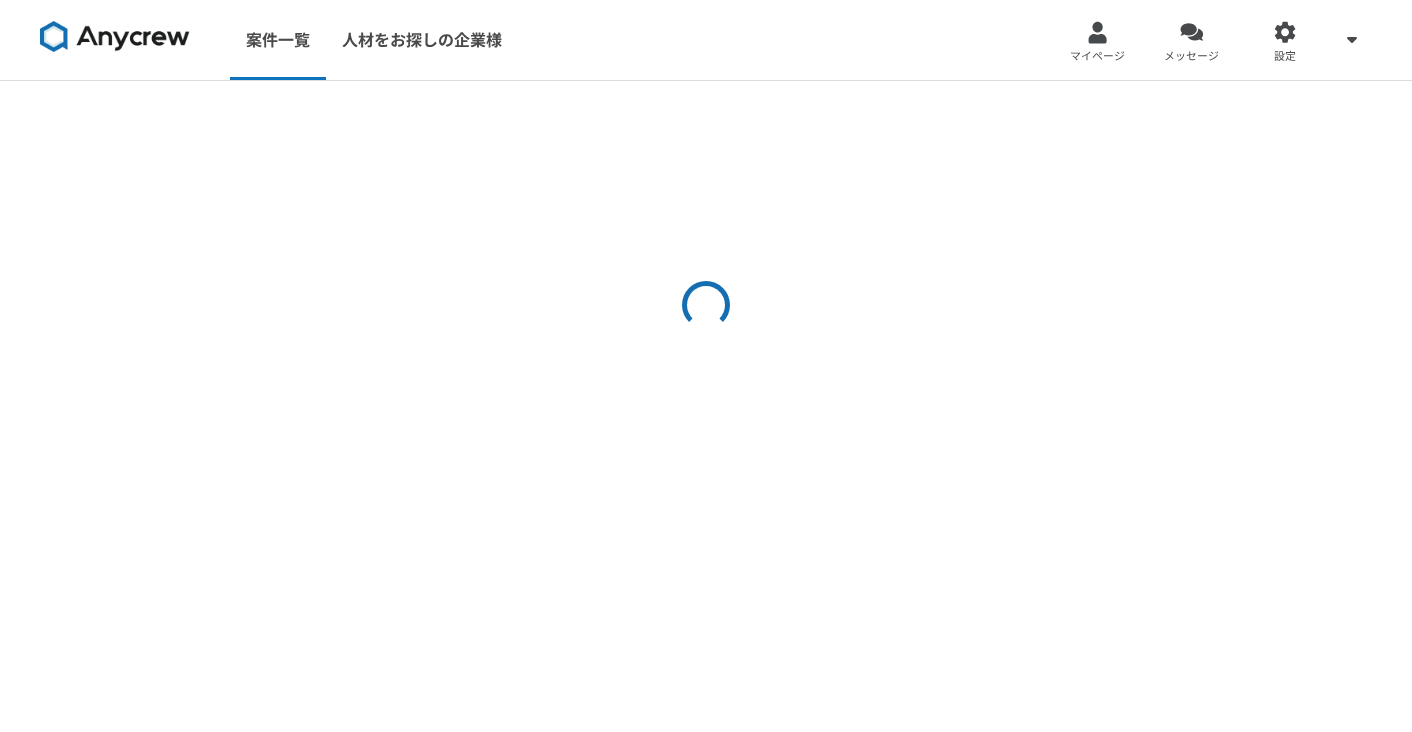 select on "5" 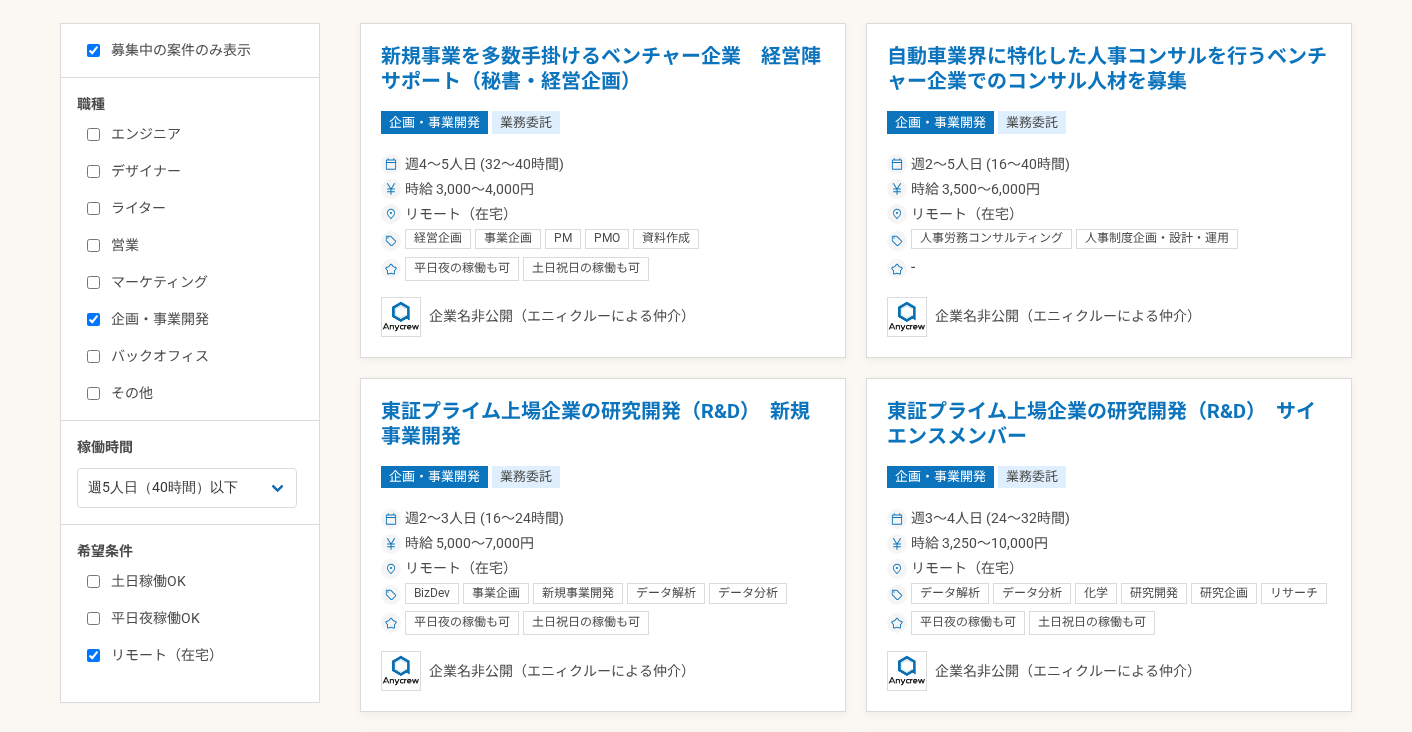 scroll, scrollTop: 394, scrollLeft: 0, axis: vertical 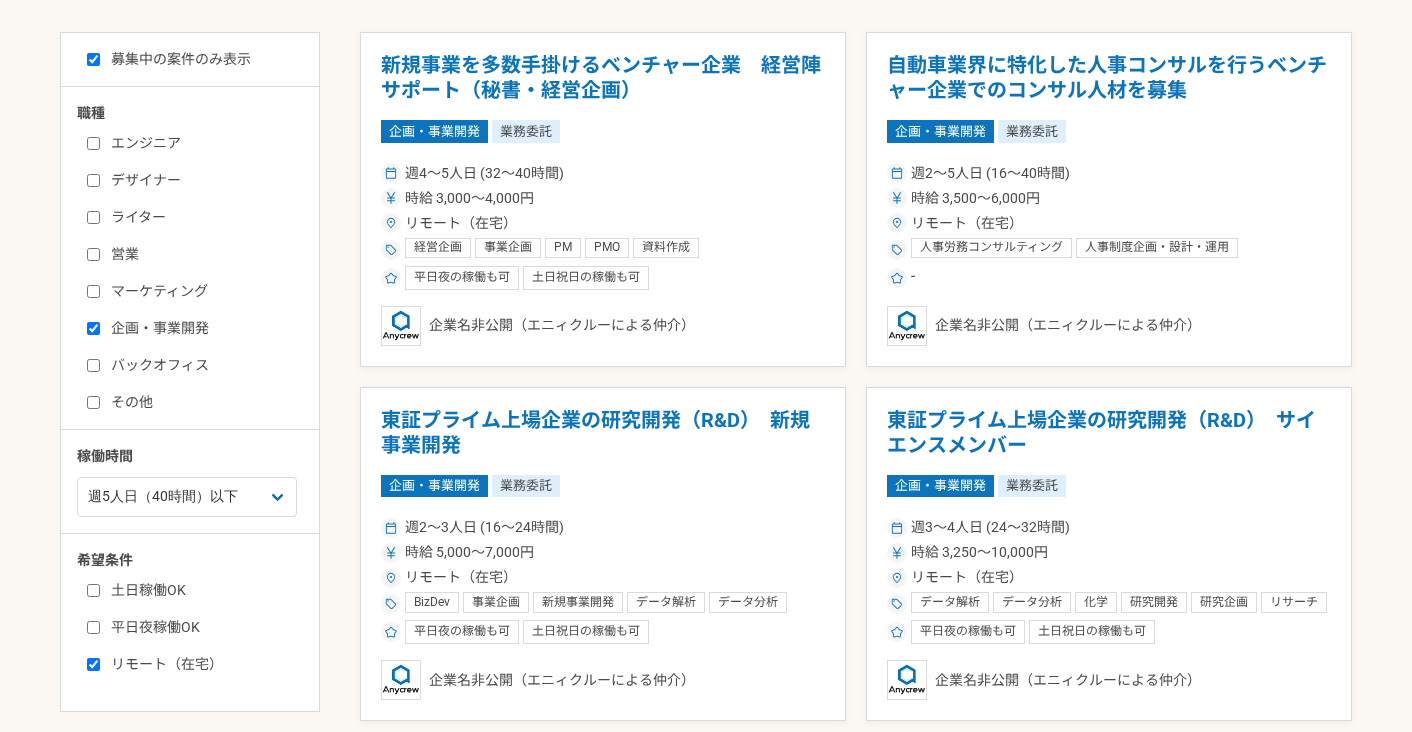 click on "エンジニア デザイナー ライター 営業 マーケティング 企画・事業開発 バックオフィス その他" at bounding box center (197, 270) 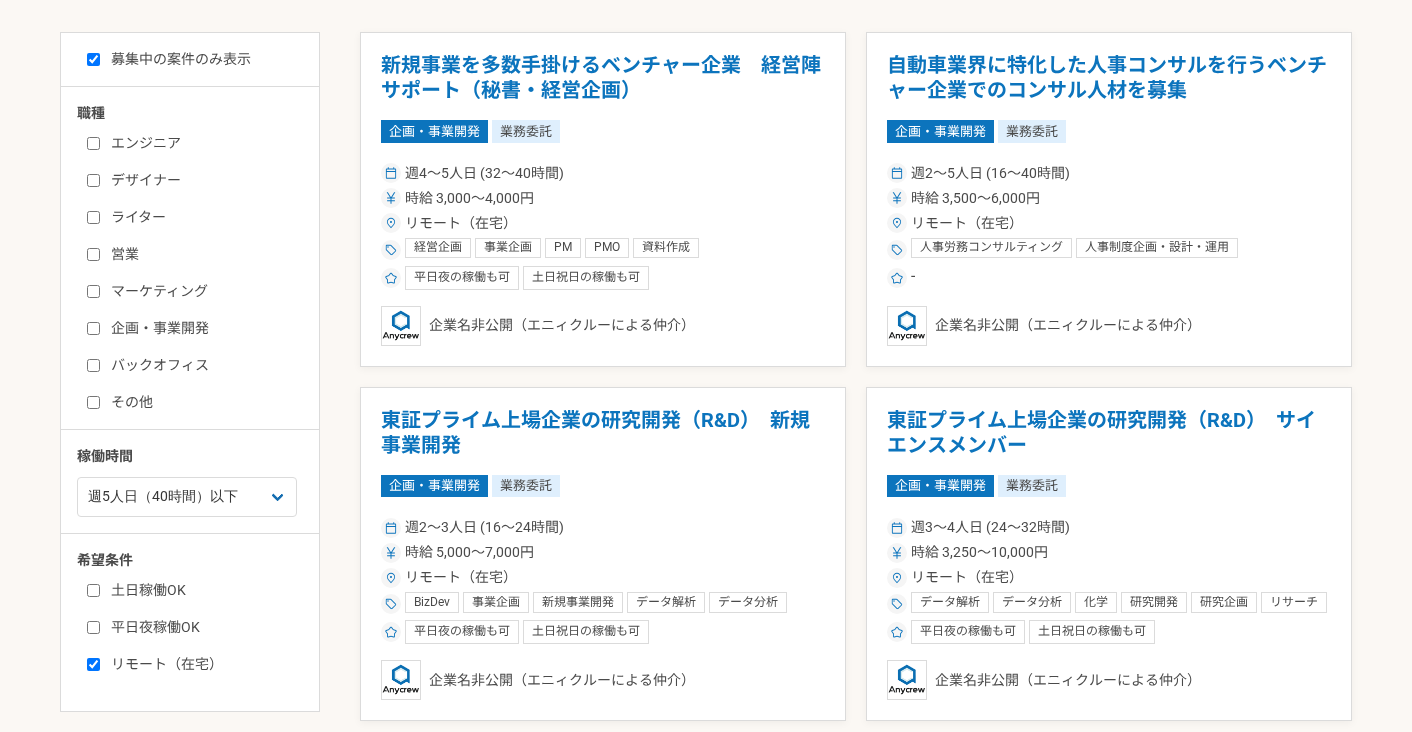 checkbox on "false" 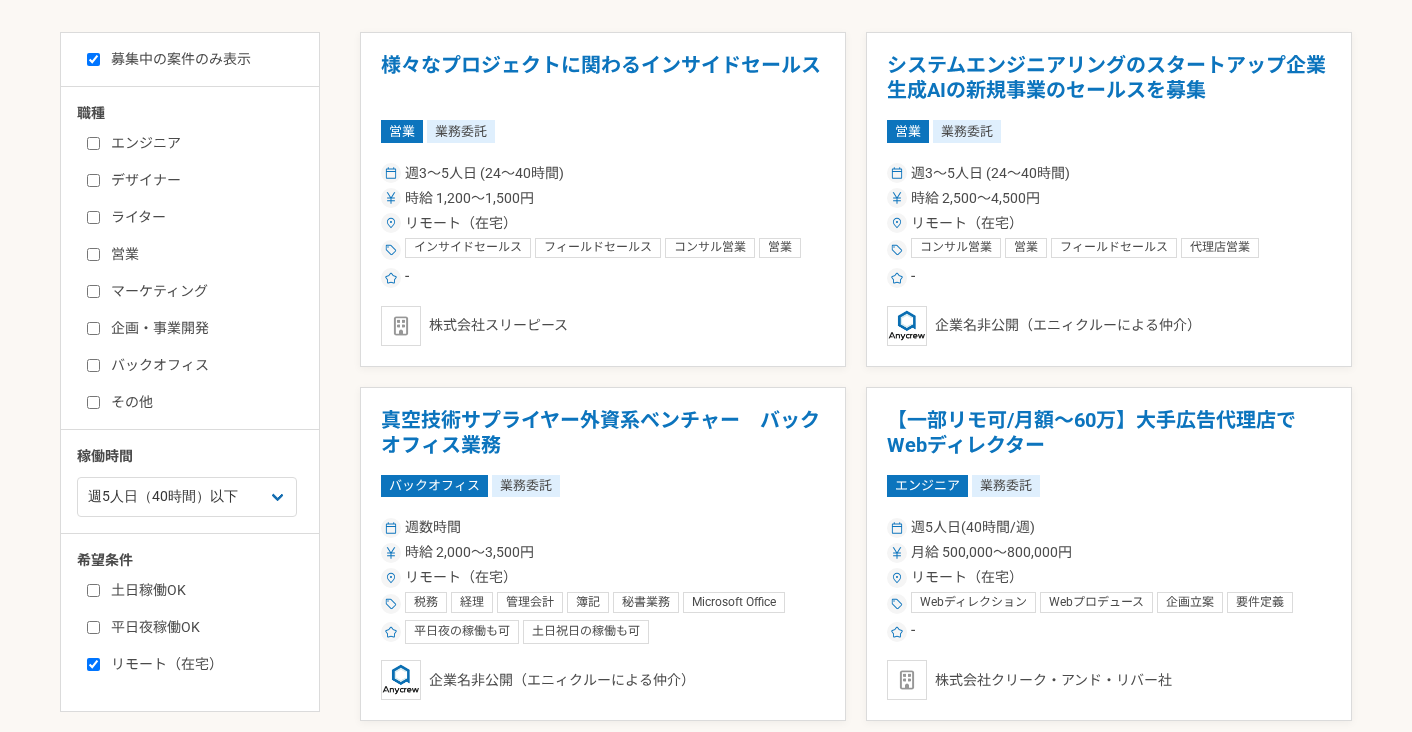 click on "その他" at bounding box center (202, 402) 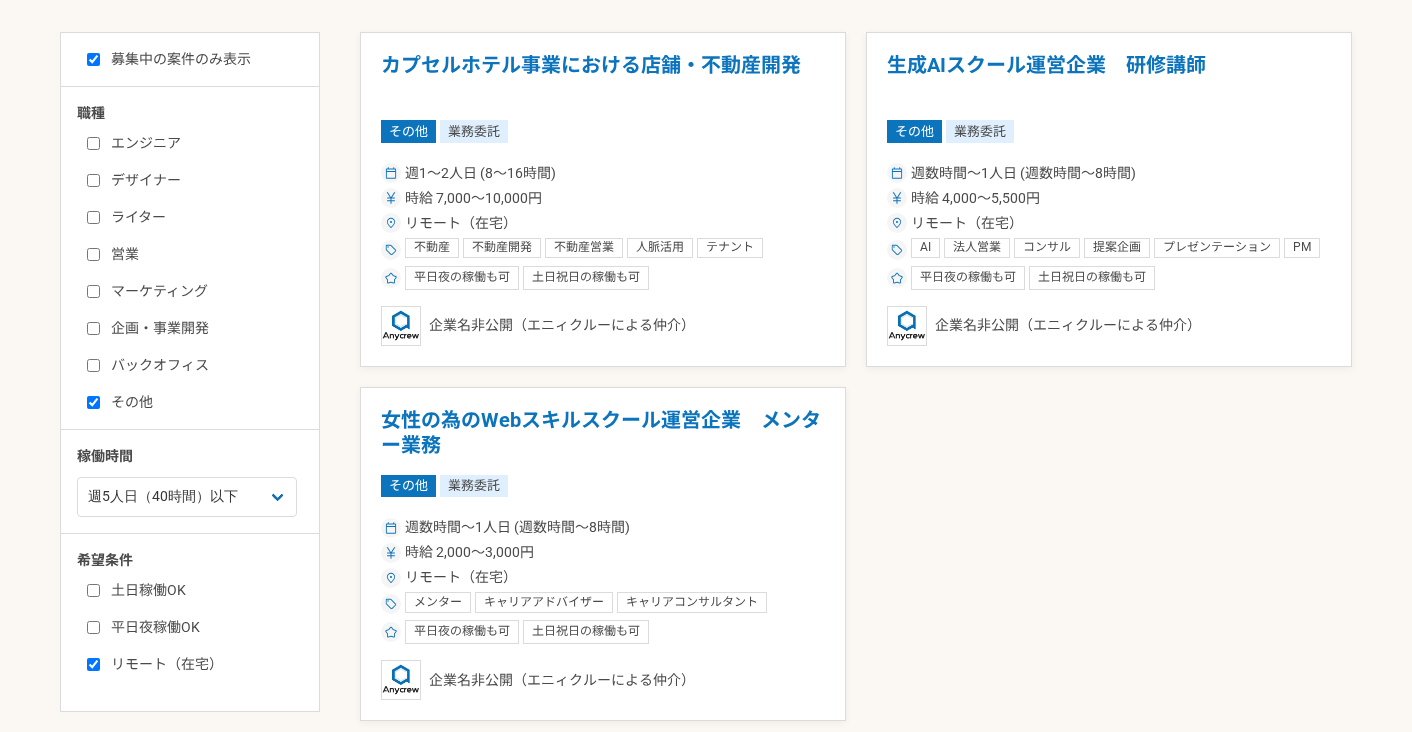 click on "その他" at bounding box center [202, 402] 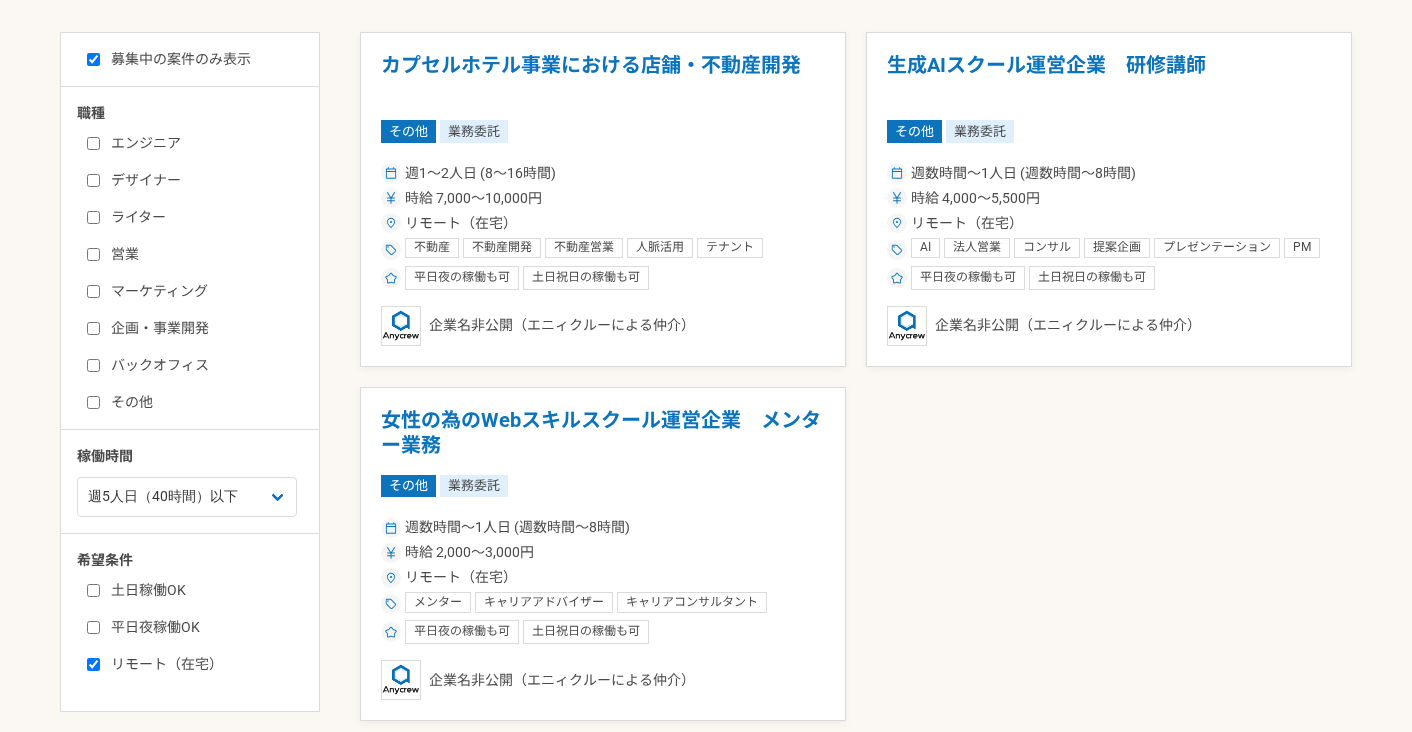 checkbox on "false" 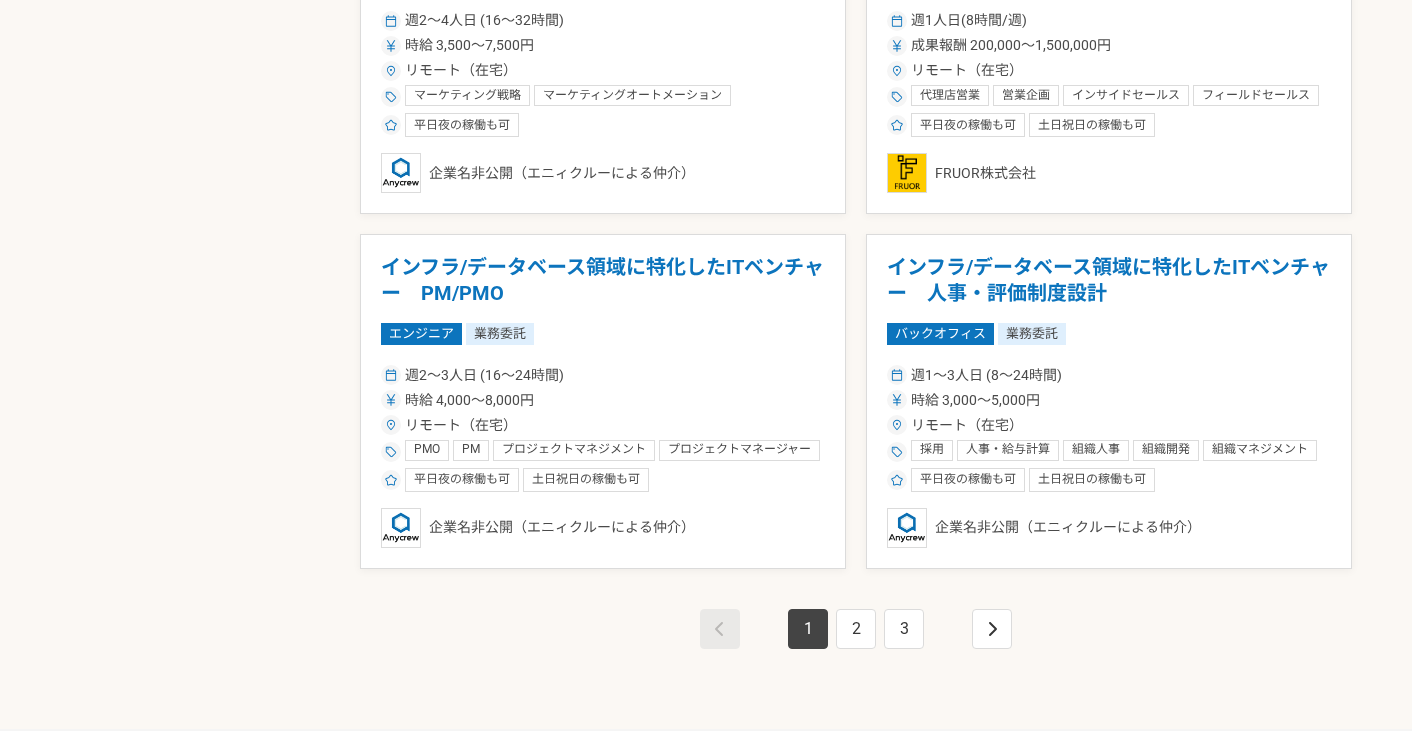 scroll, scrollTop: 3382, scrollLeft: 0, axis: vertical 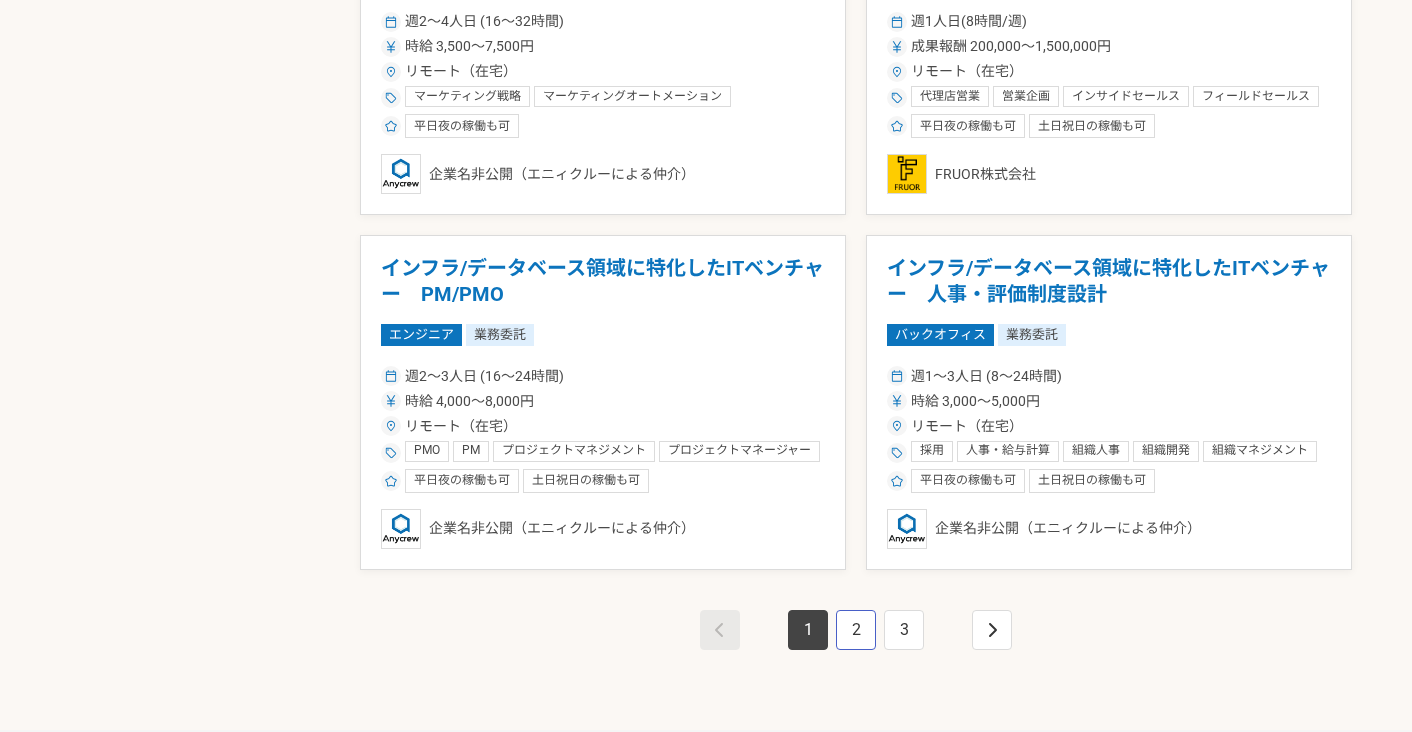 click on "2" at bounding box center [856, 630] 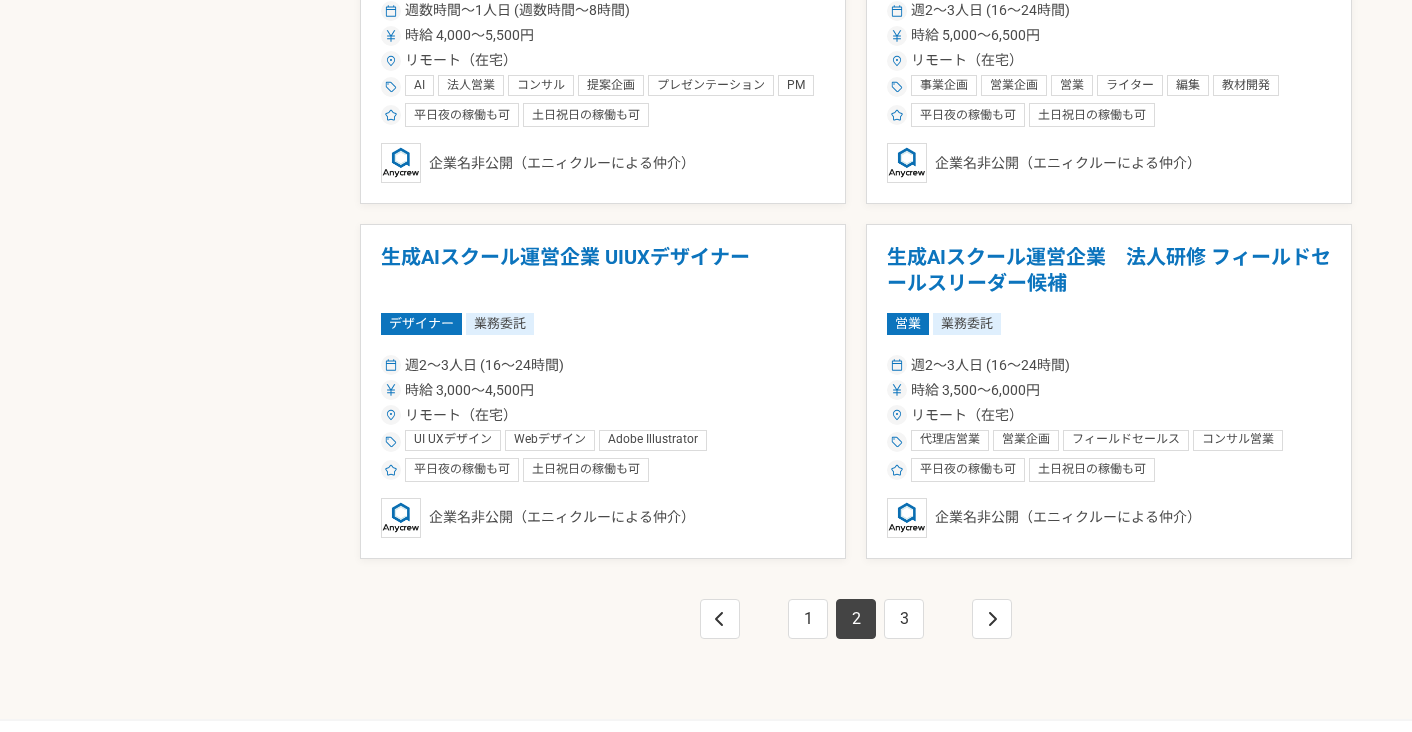 scroll, scrollTop: 3394, scrollLeft: 0, axis: vertical 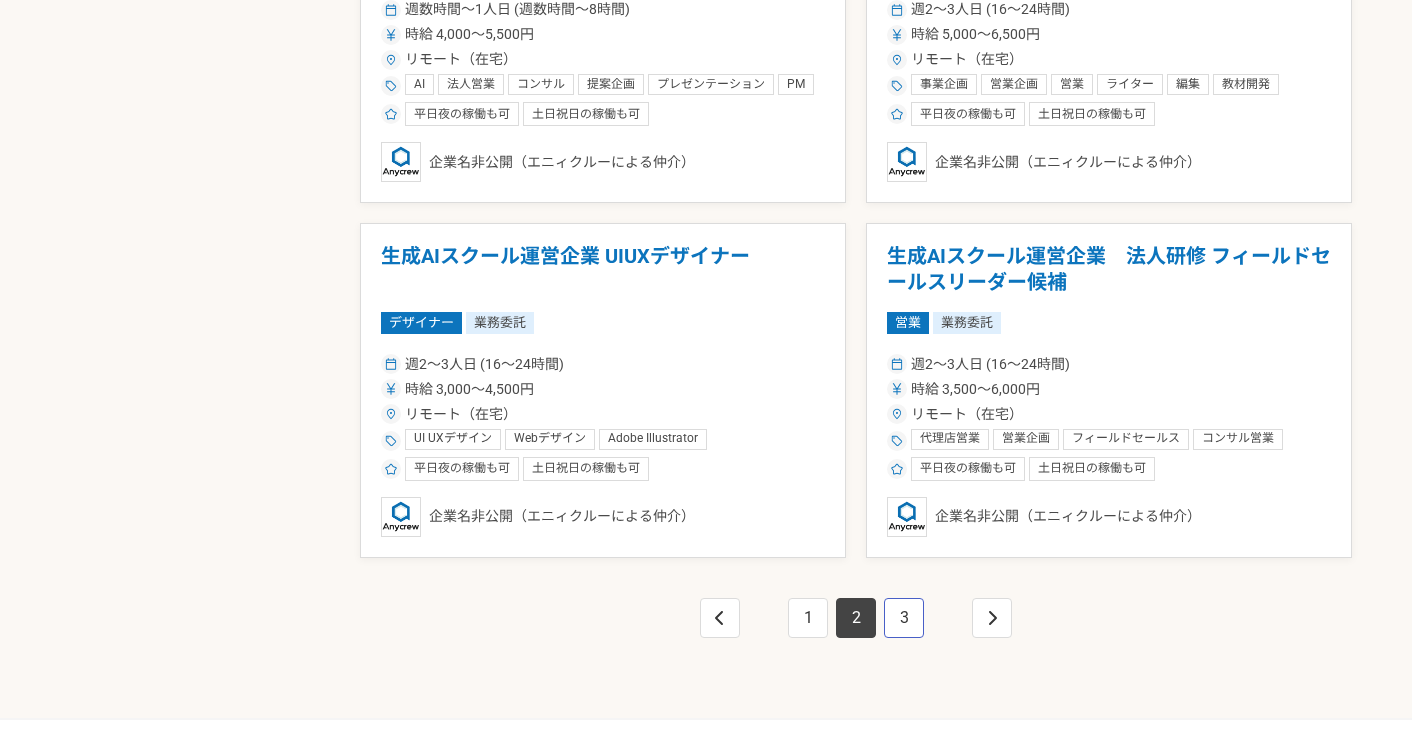 click on "3" at bounding box center (904, 618) 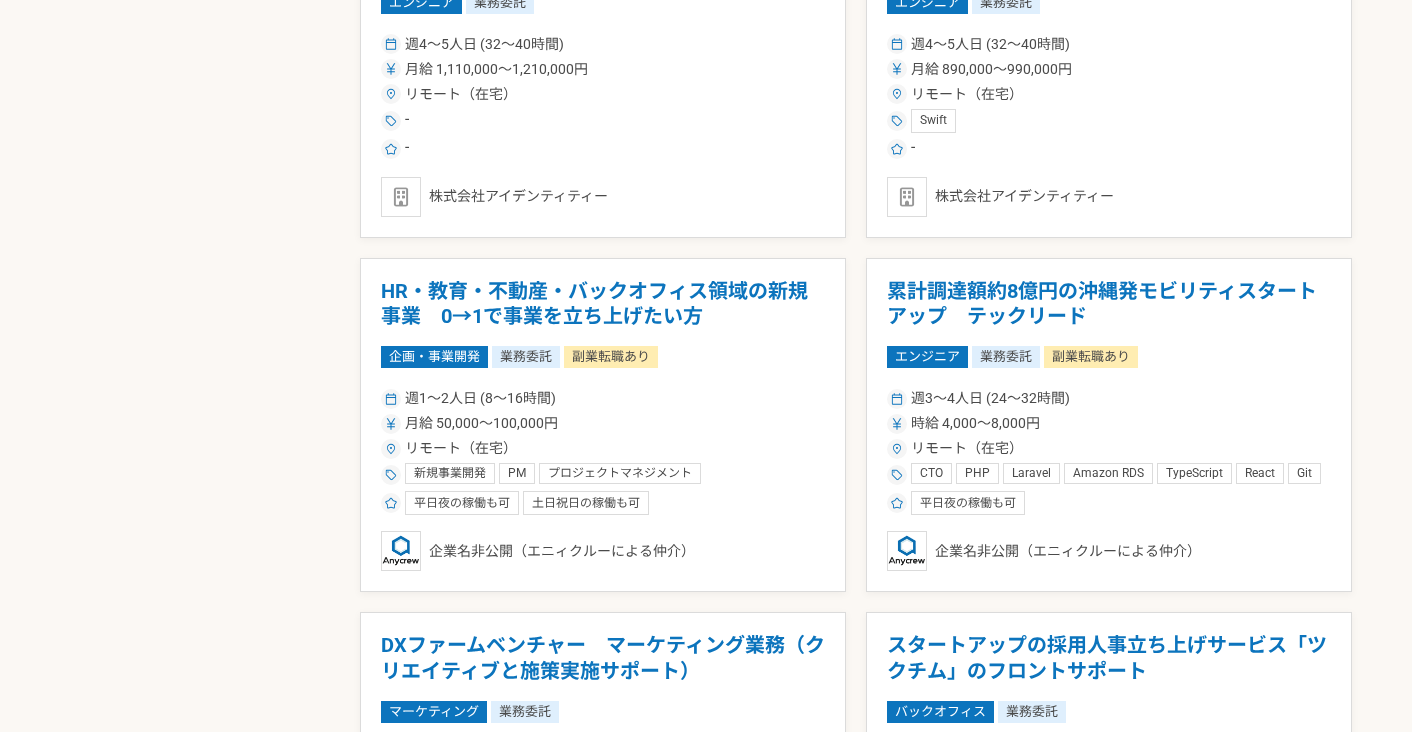 scroll, scrollTop: 93, scrollLeft: 0, axis: vertical 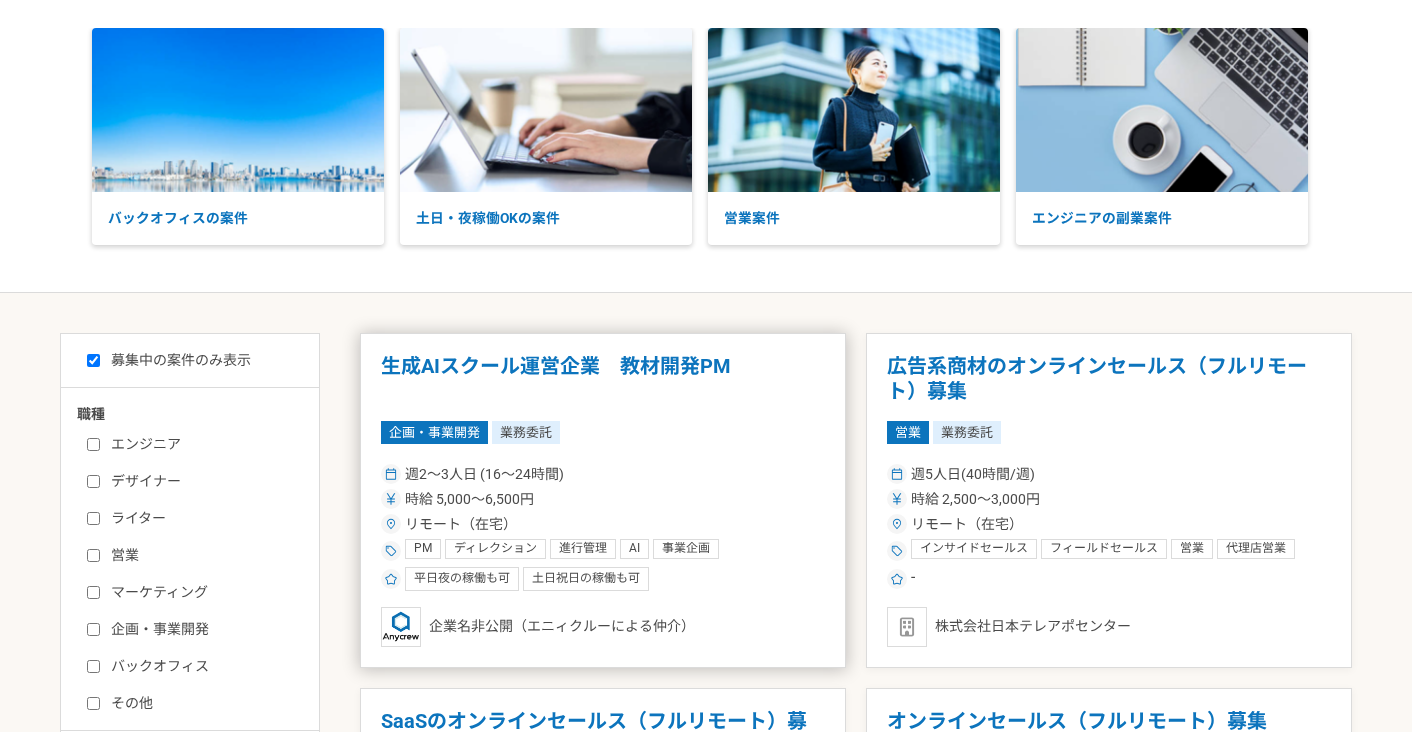 click on "生成AIスクール運営企業　教材開発PM" at bounding box center (603, 379) 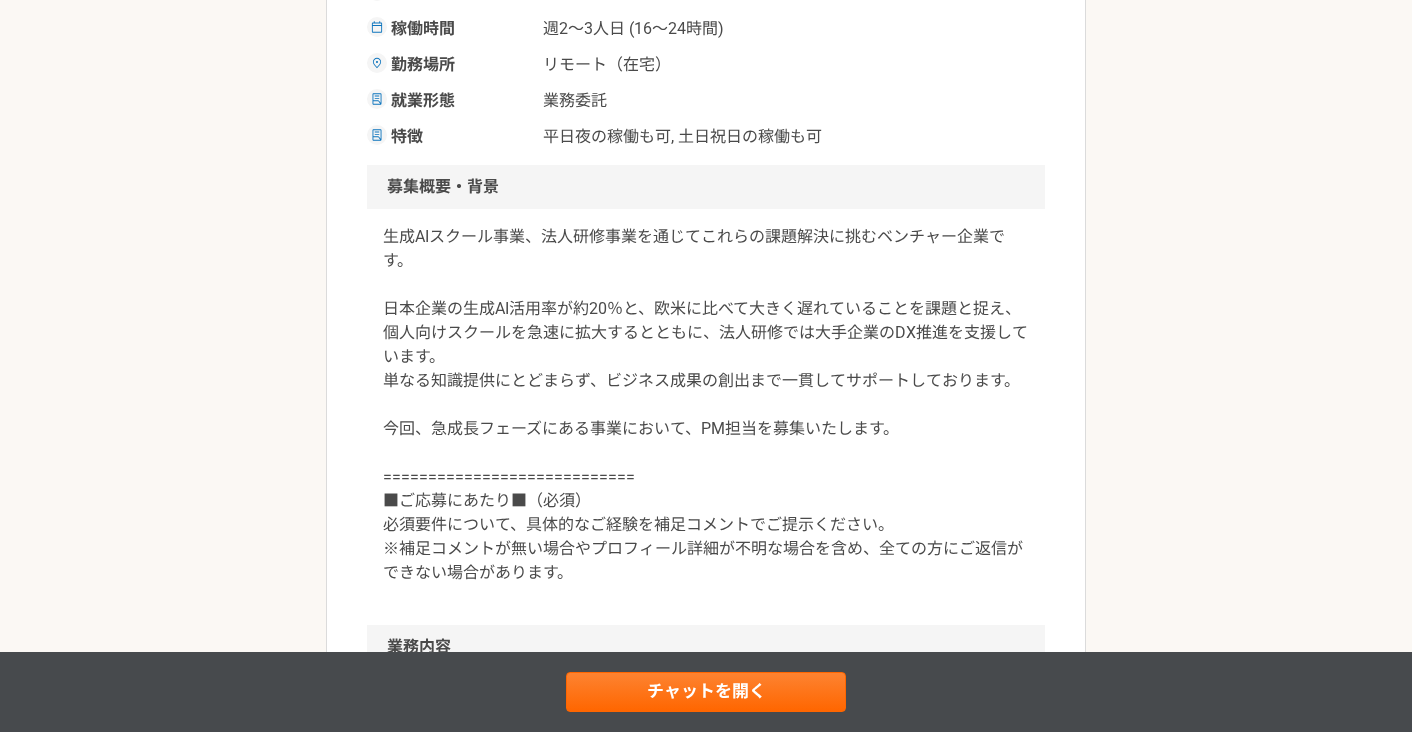 scroll, scrollTop: 463, scrollLeft: 0, axis: vertical 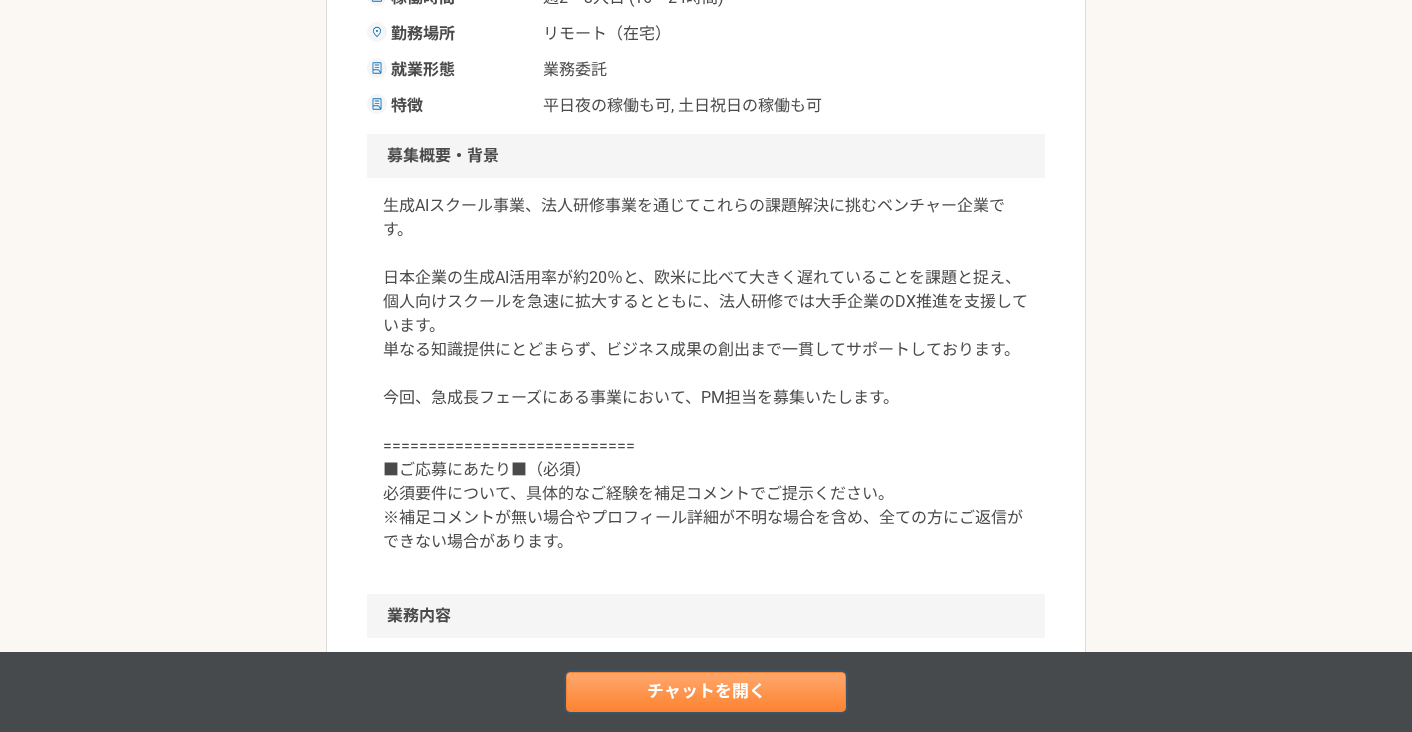 click on "チャットを開く" at bounding box center (706, 692) 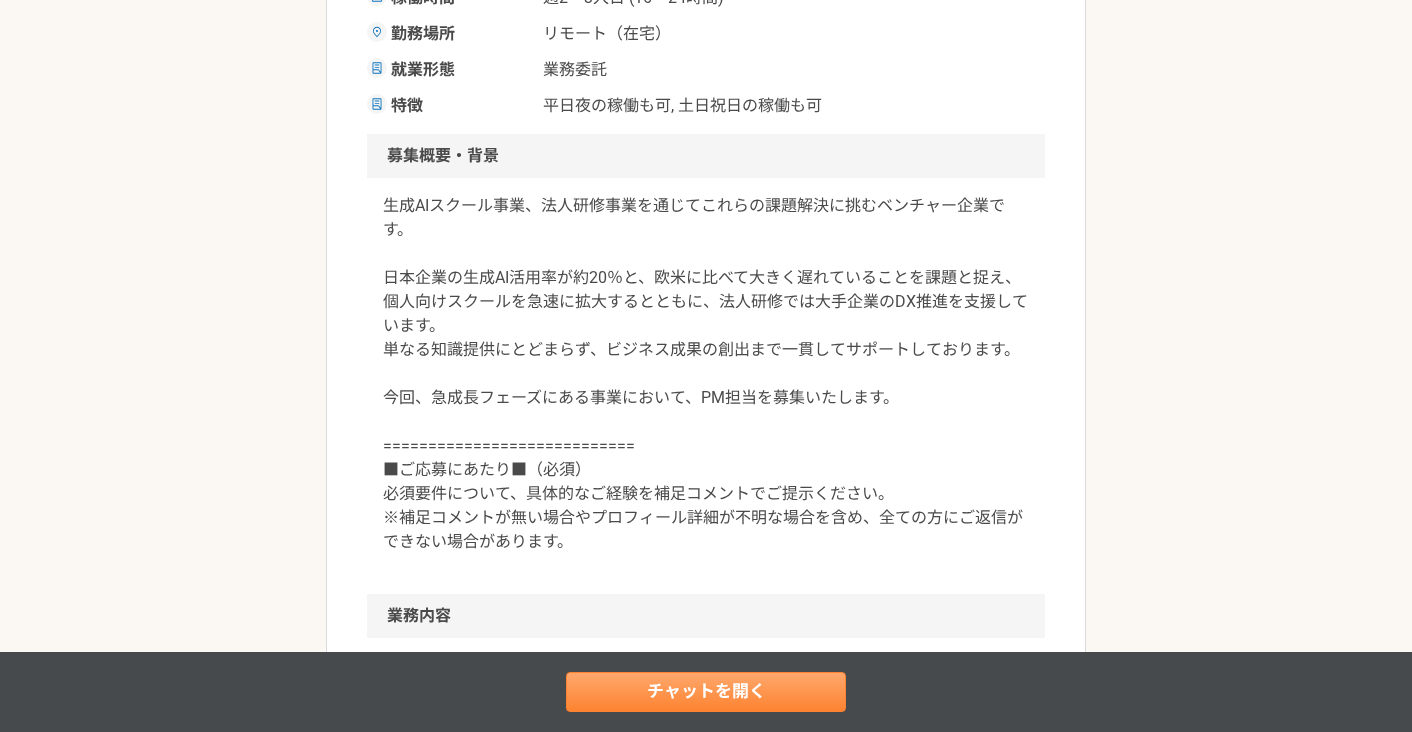 scroll, scrollTop: 0, scrollLeft: 0, axis: both 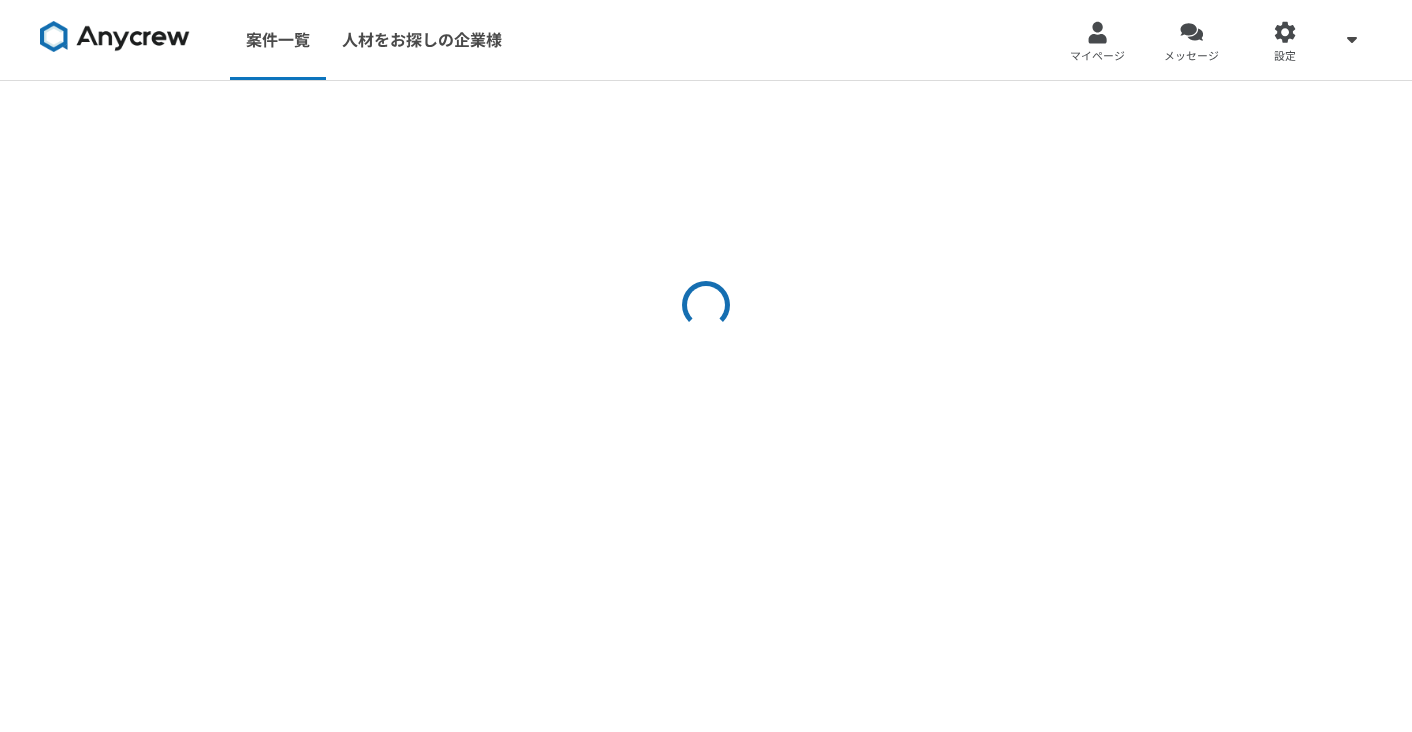 select on "5" 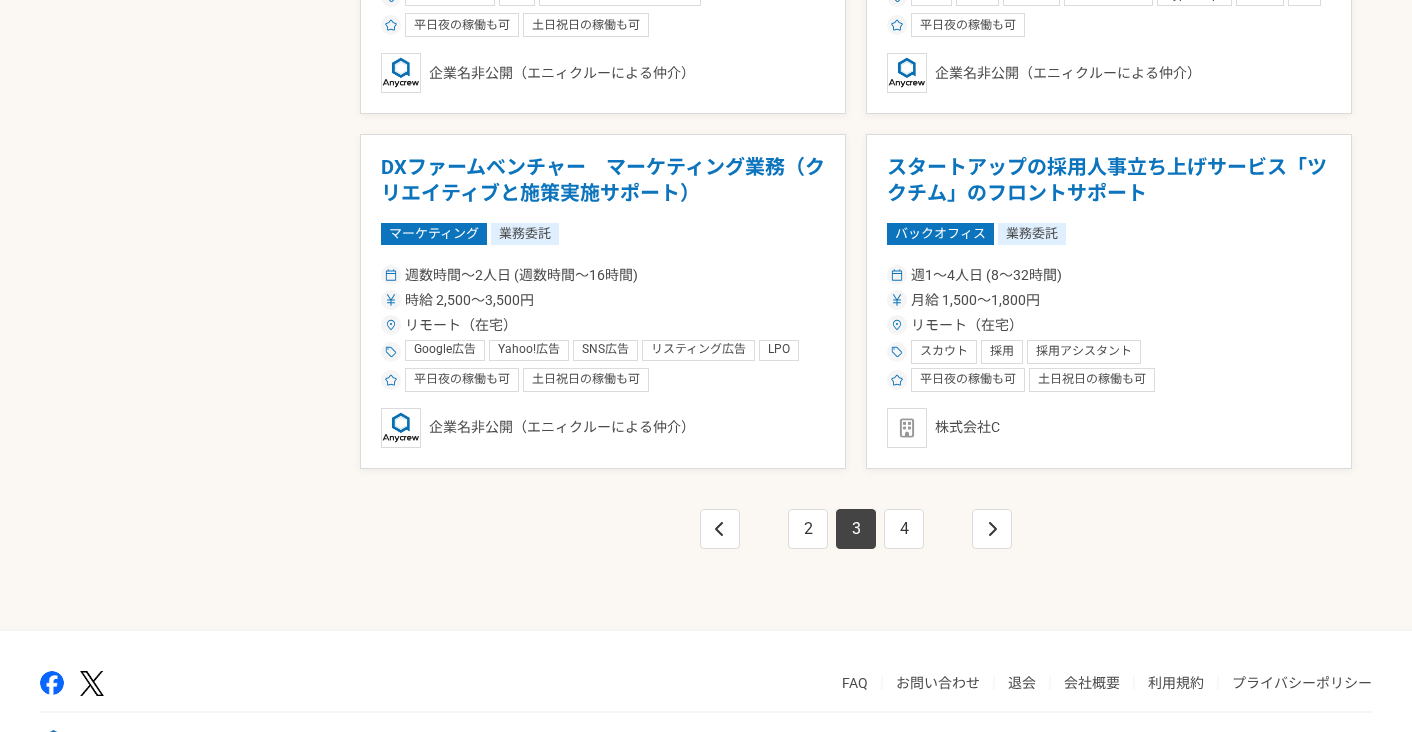 scroll, scrollTop: 3498, scrollLeft: 0, axis: vertical 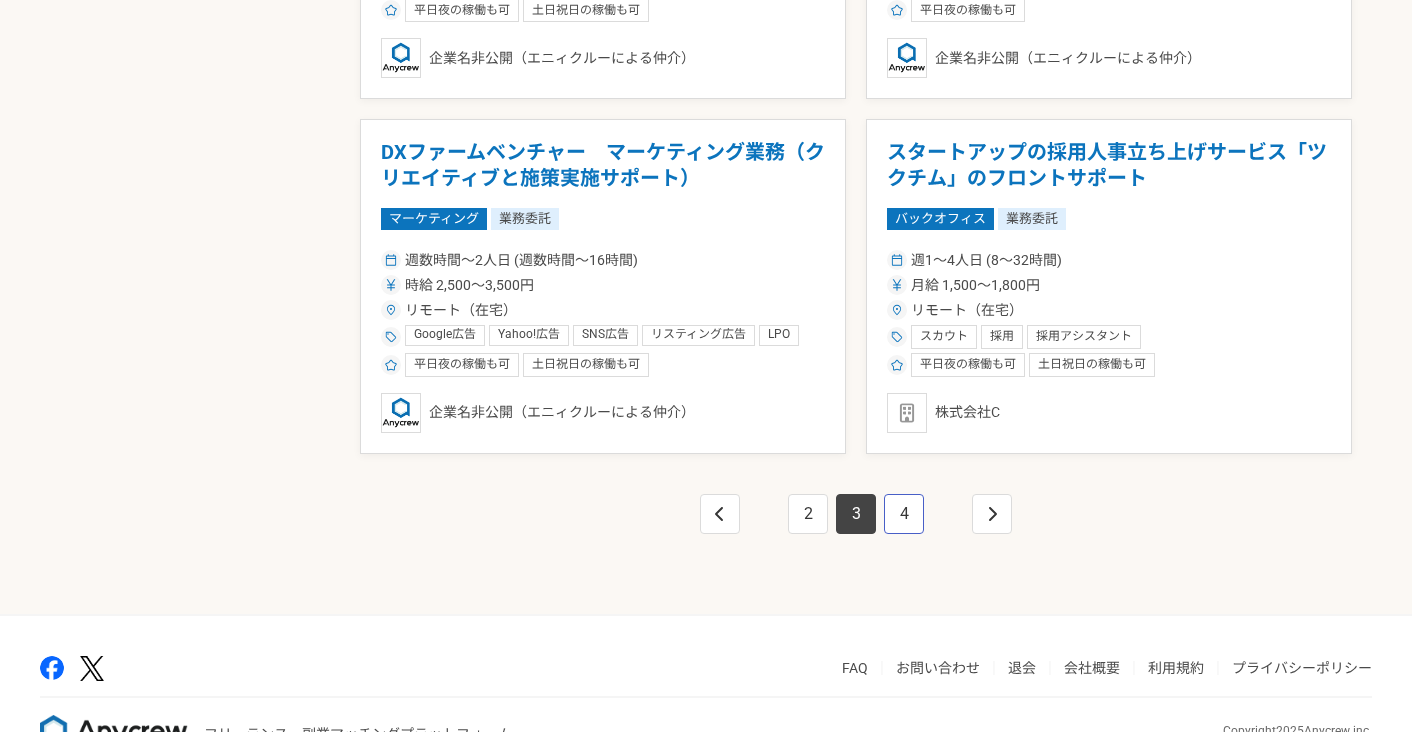 click on "4" at bounding box center [904, 514] 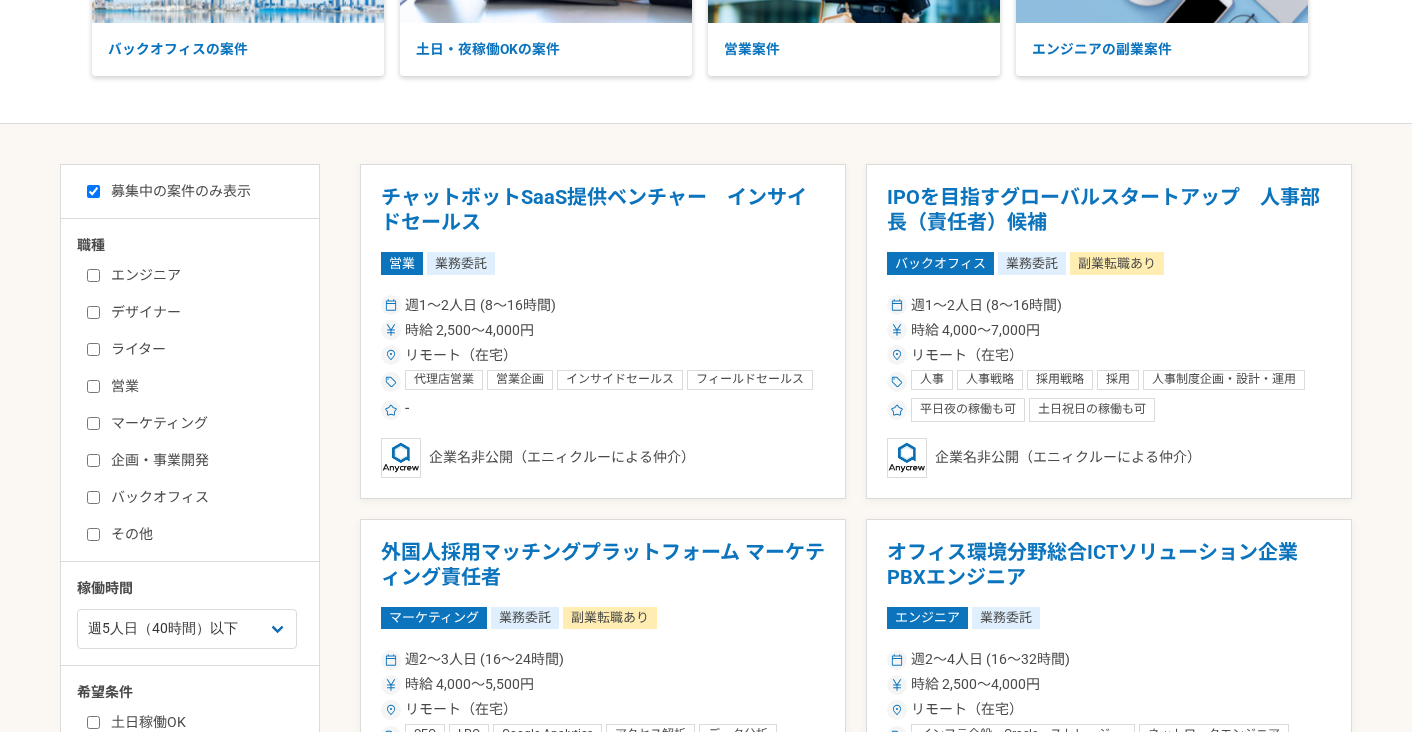 scroll, scrollTop: 1339, scrollLeft: 0, axis: vertical 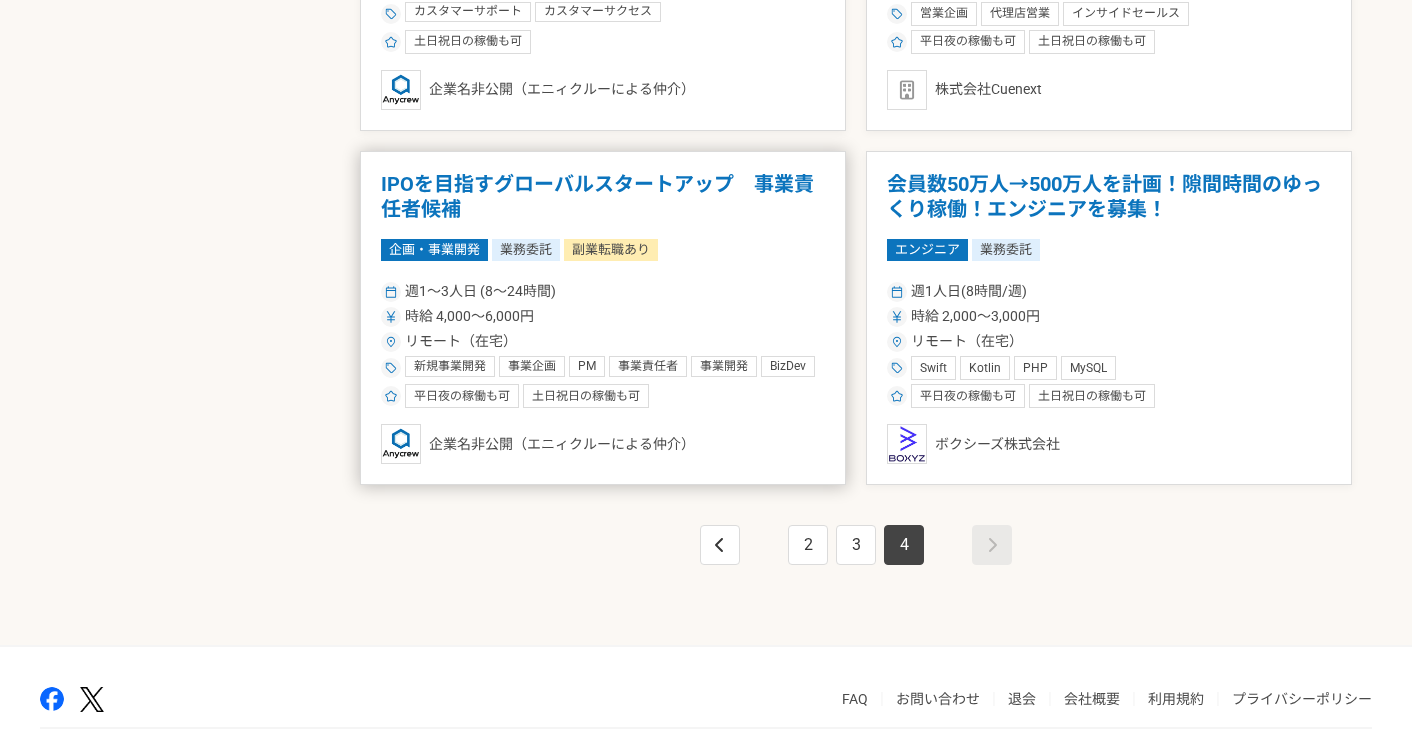 click on "週1〜3人日 (8〜24時間)" at bounding box center [603, 291] 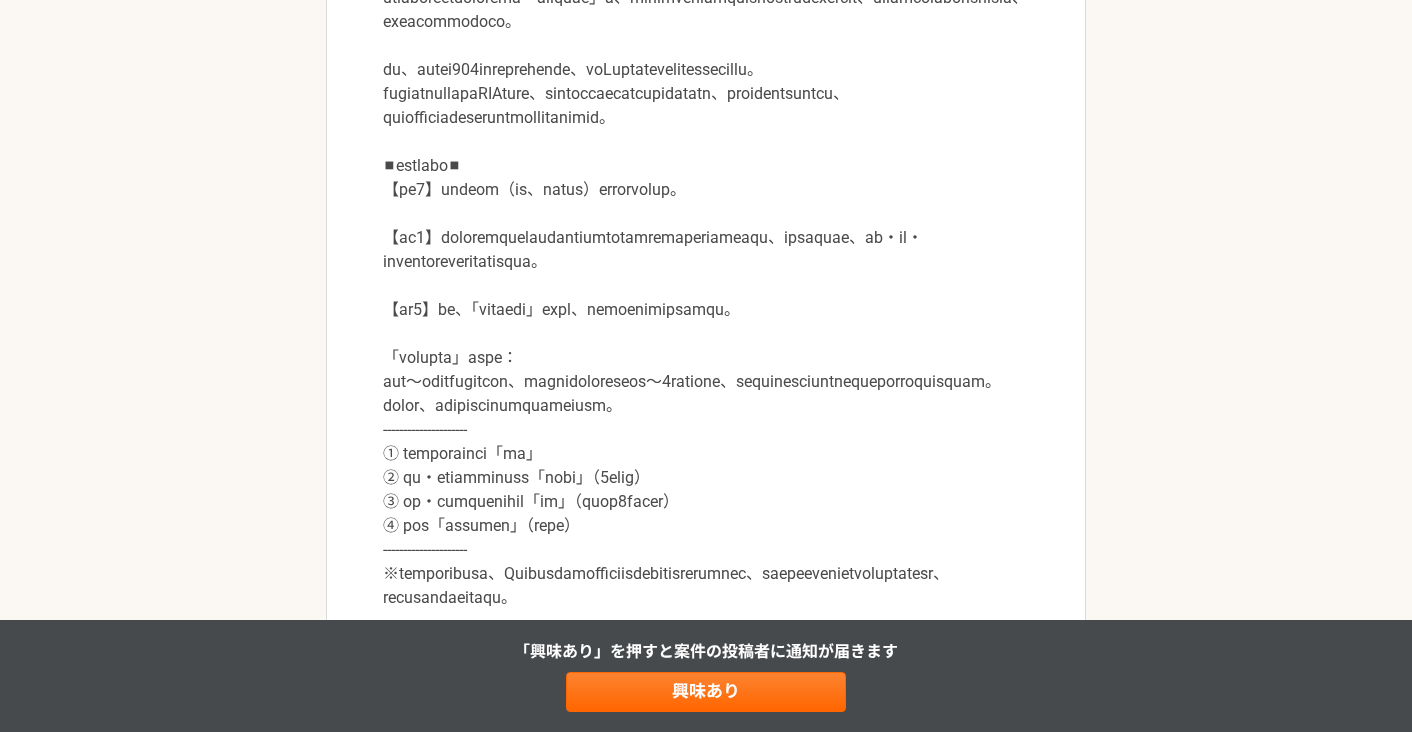 scroll, scrollTop: 696, scrollLeft: 0, axis: vertical 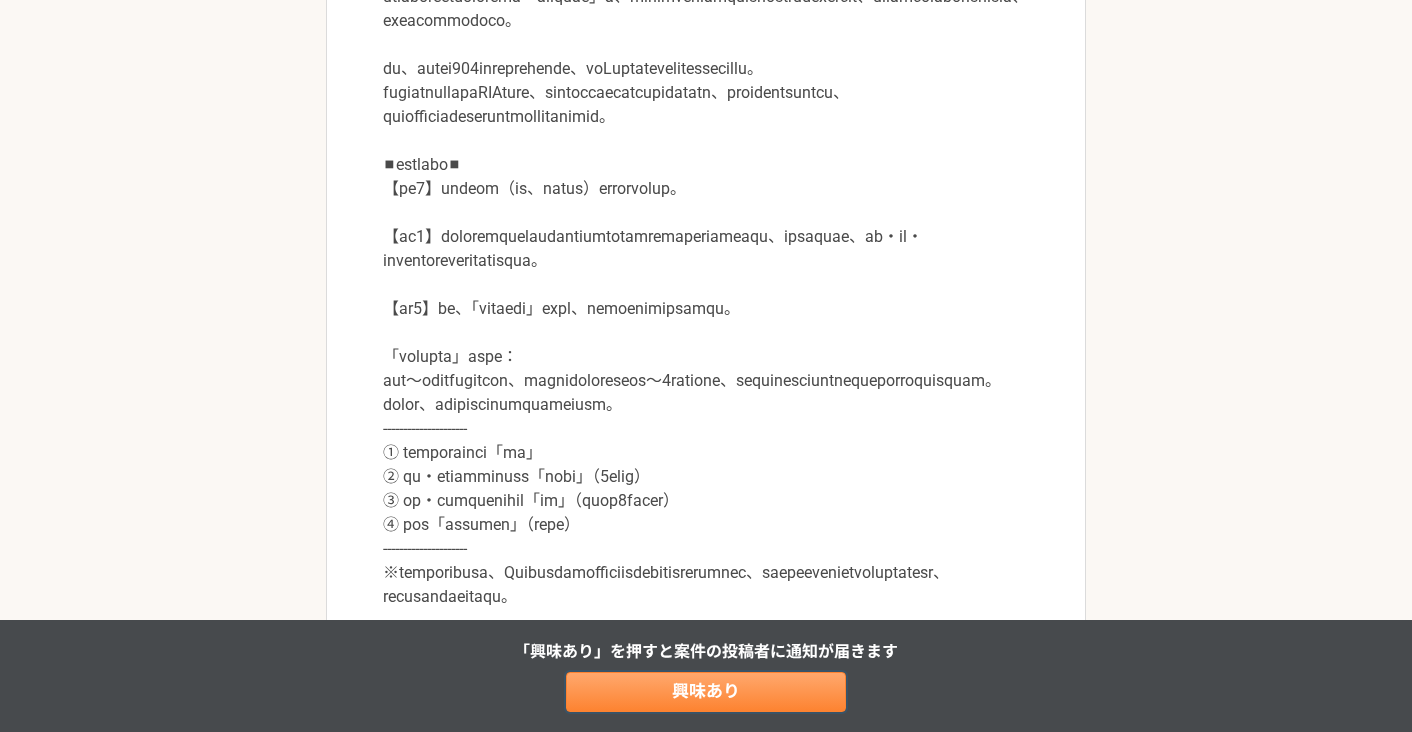 click on "興味あり" at bounding box center [706, 692] 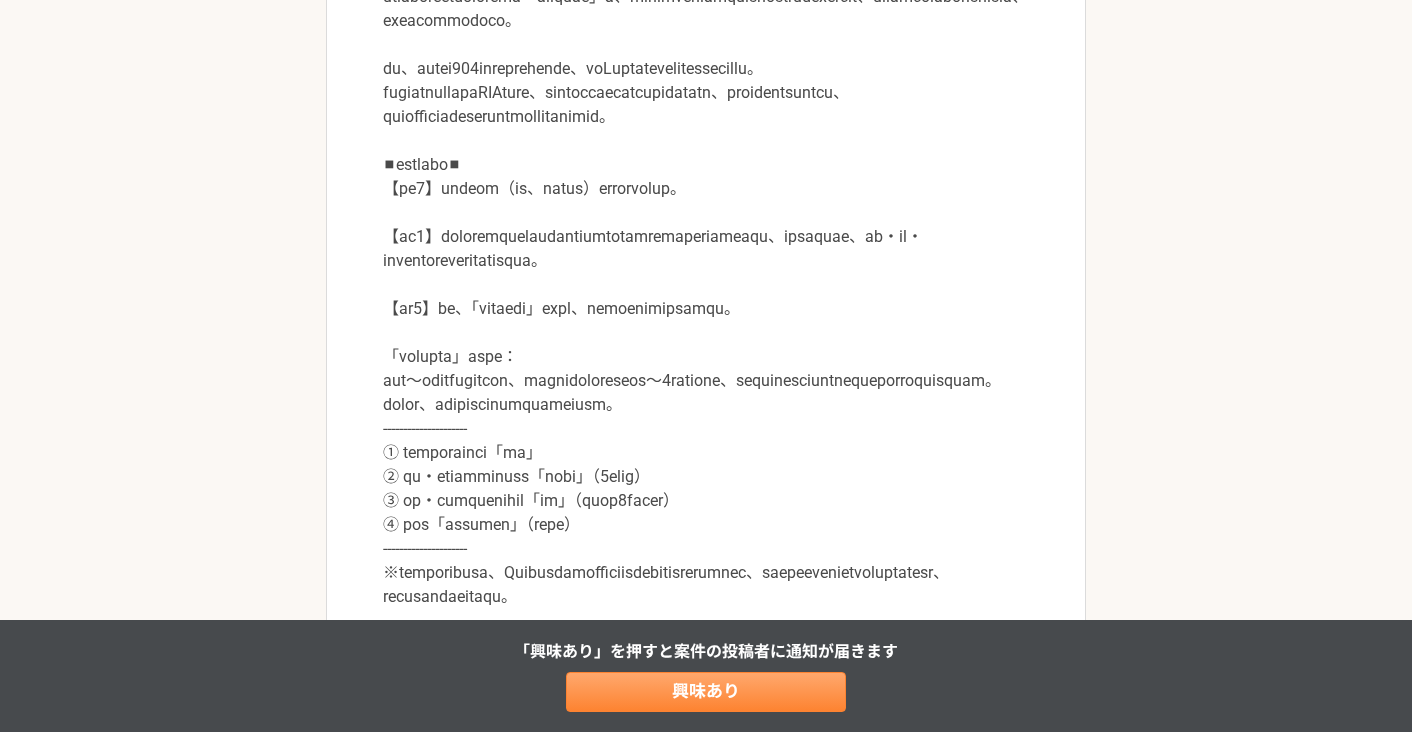 scroll, scrollTop: 0, scrollLeft: 0, axis: both 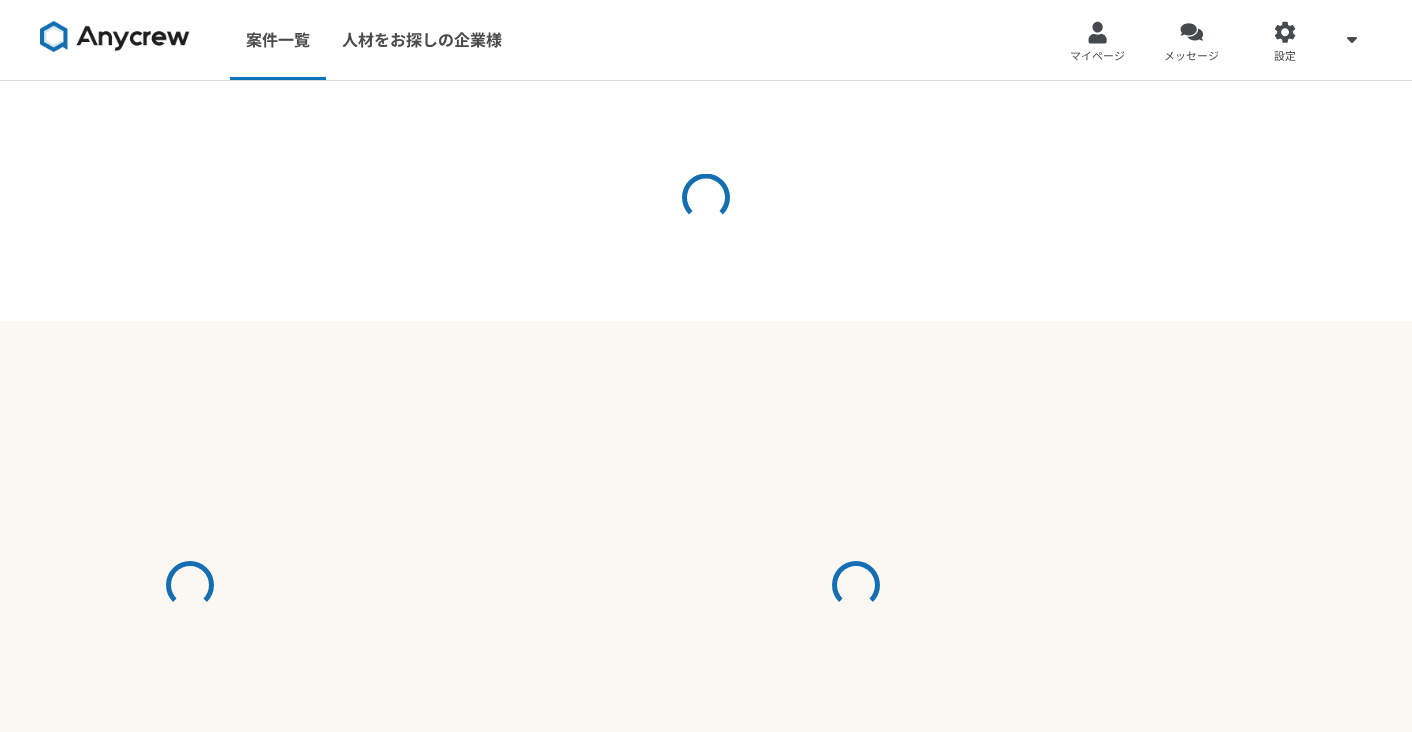 select on "5" 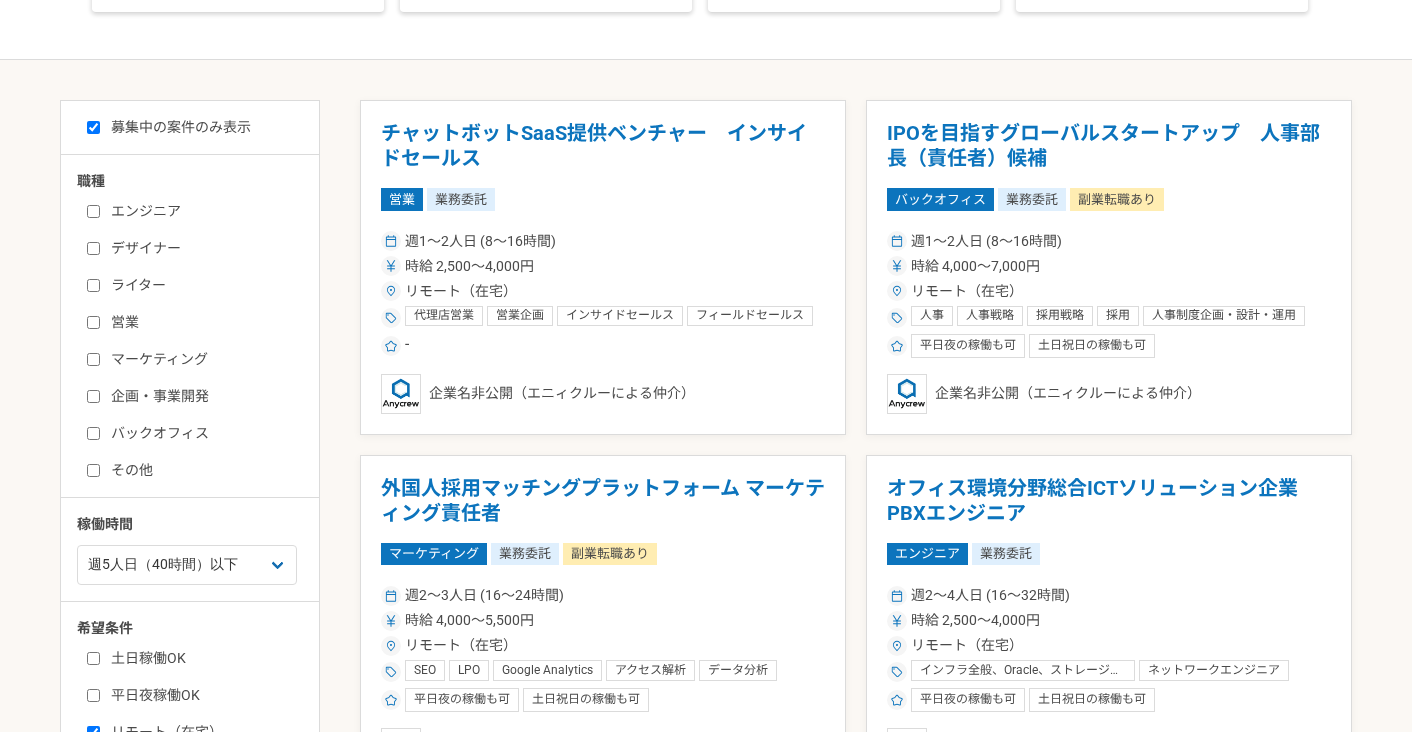 scroll, scrollTop: 1339, scrollLeft: 0, axis: vertical 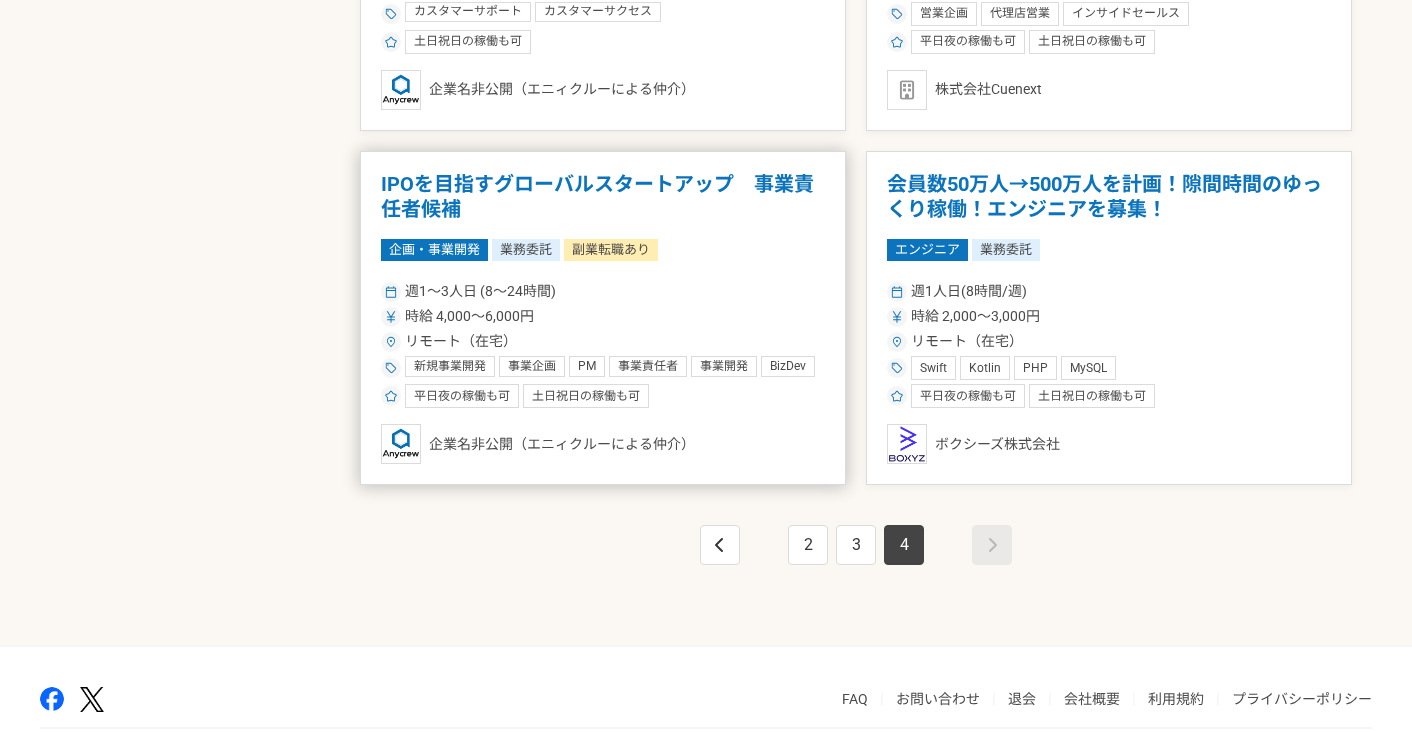 click on "PM" at bounding box center [587, 367] 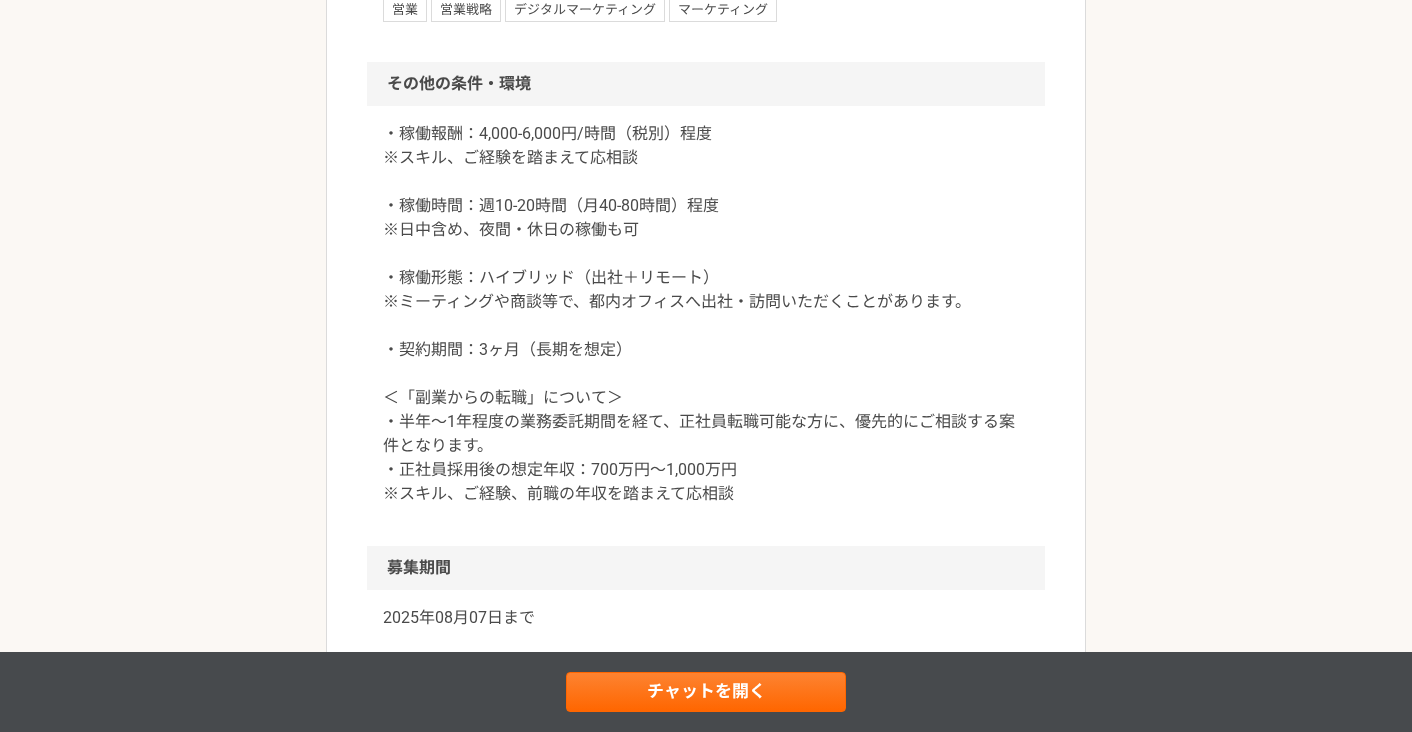 scroll, scrollTop: 2346, scrollLeft: 0, axis: vertical 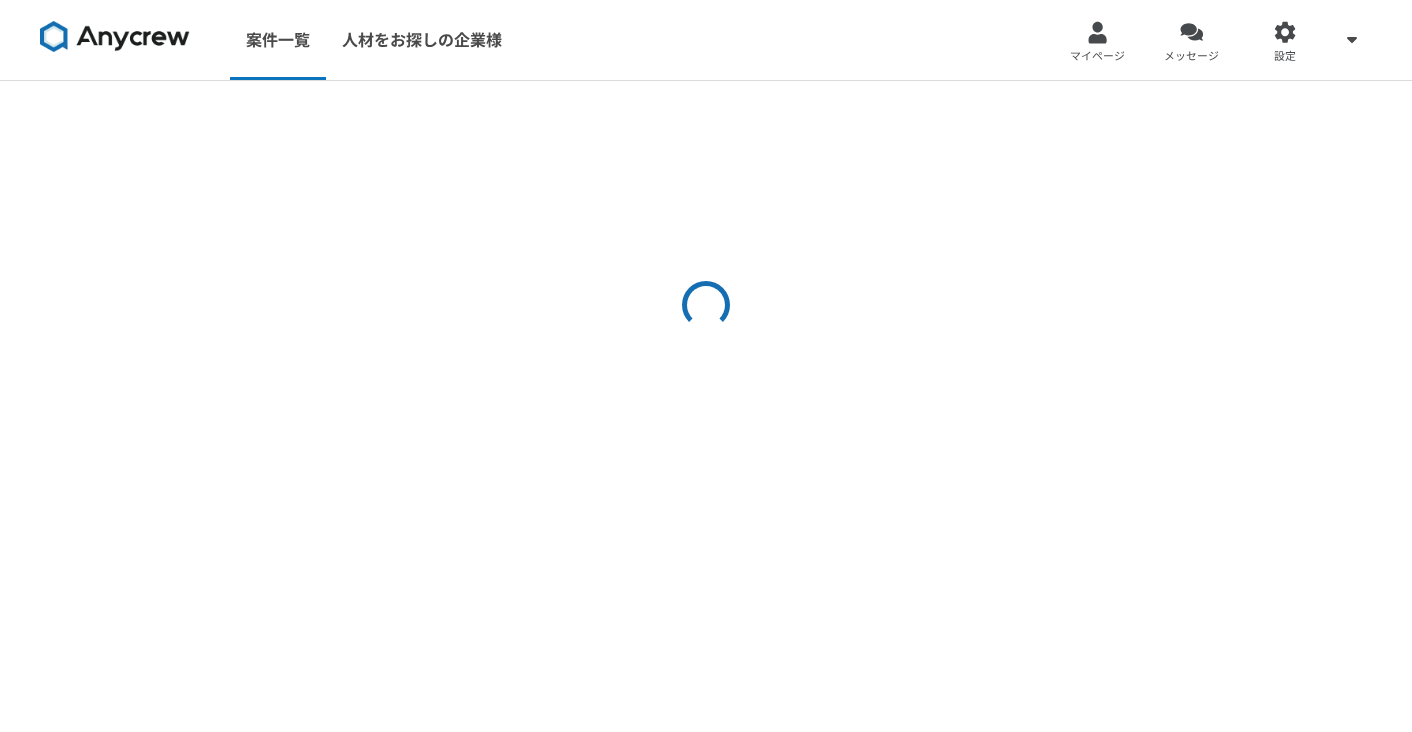 select on "5" 